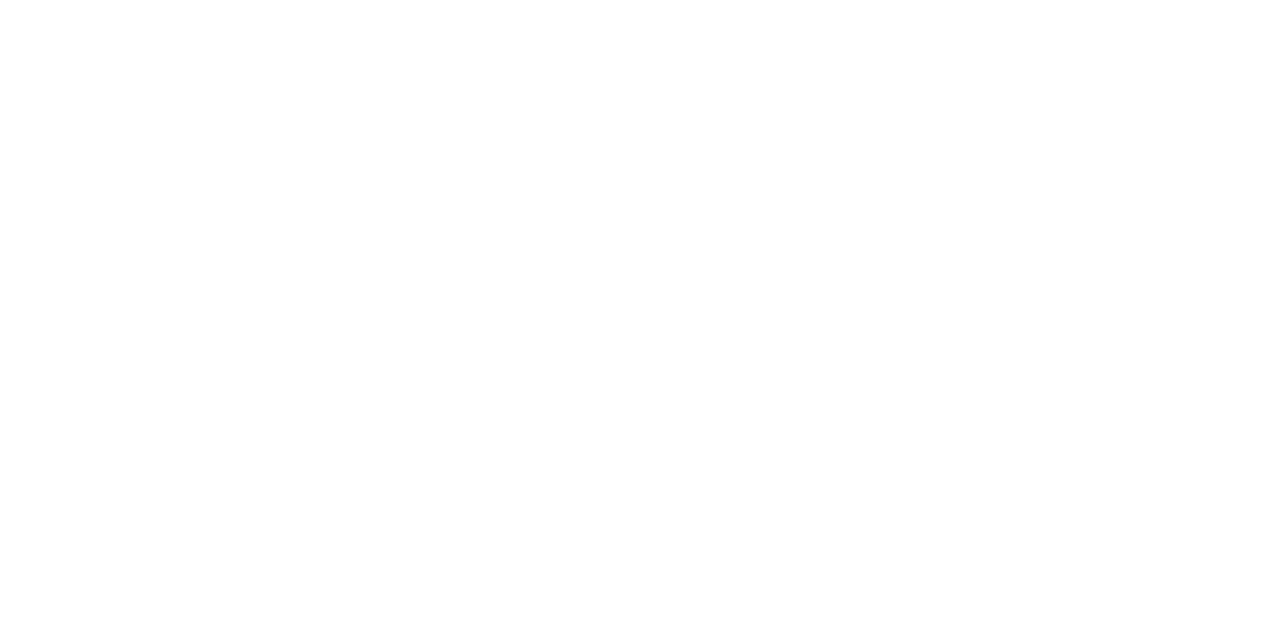 scroll, scrollTop: 0, scrollLeft: 0, axis: both 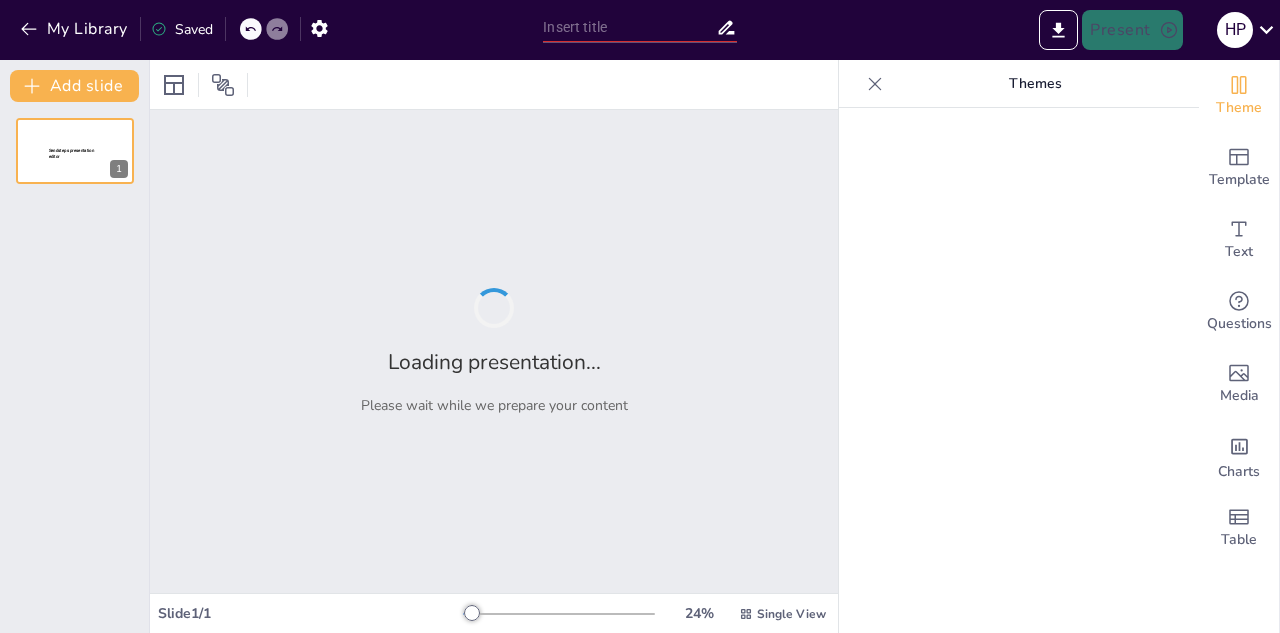 type on "Métodos de Investigación: Población y Muestra en el Informe Final" 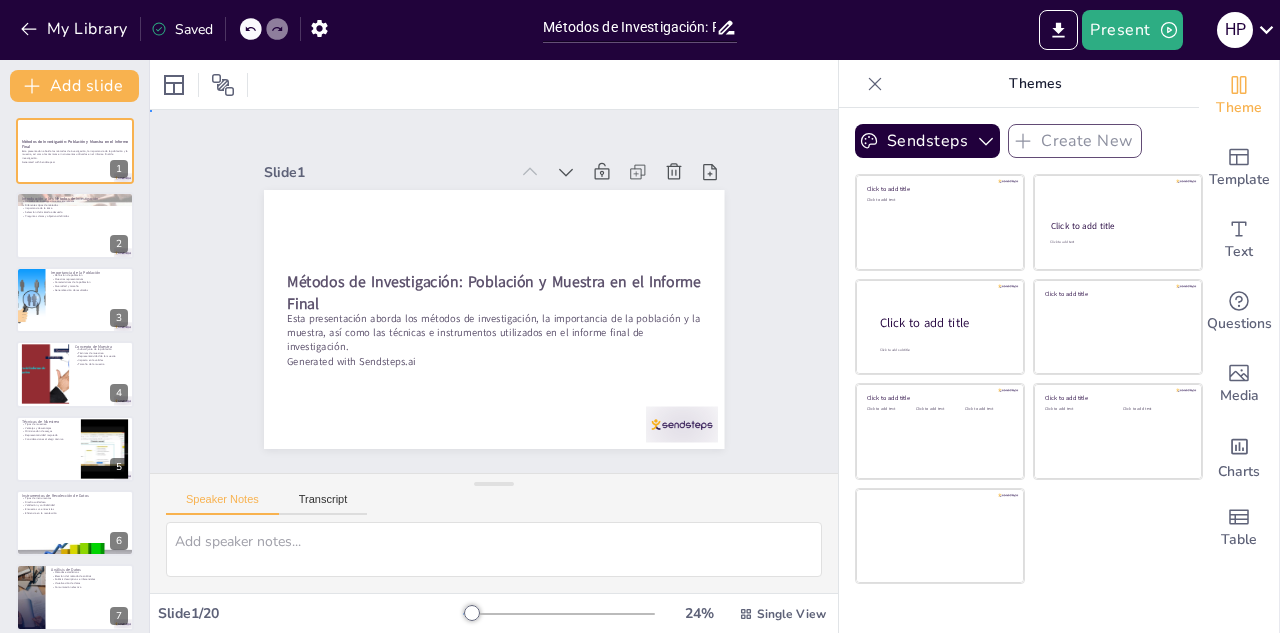 click on "Slide 1 Métodos de Investigación: Población y Muestra en el Informe Final Esta presentación aborda los métodos de investigación, la importancia de la población y la muestra, así como las técnicas e instrumentos utilizados en el informe final de investigación. Generated with Sendsteps.ai Slide 2 Introducción a los Métodos de Investigación Métodos de investigación son sistemáticos Diferentes tipos de métodos Importancia de la ética Selección del método adecuado Preguntas claras y objetivos definidos Slide 3 Importancia de la Población Definición de población Muestras representativas Características de la población Diversidad y tamaño Generalización de resultados Slide 4 Concepto de Muestra Subconjunto de la población Técnicas de muestreo Representatividad de la muestra Impacto en la validez Tamaño de la muestra Slide 5 Técnicas de Muestreo Tipos de muestreo Ventajas y desventajas Minimización de sesgos Representatividad mejorada Consideraciones al elegir técnica Slide 6 7" at bounding box center (494, 291) 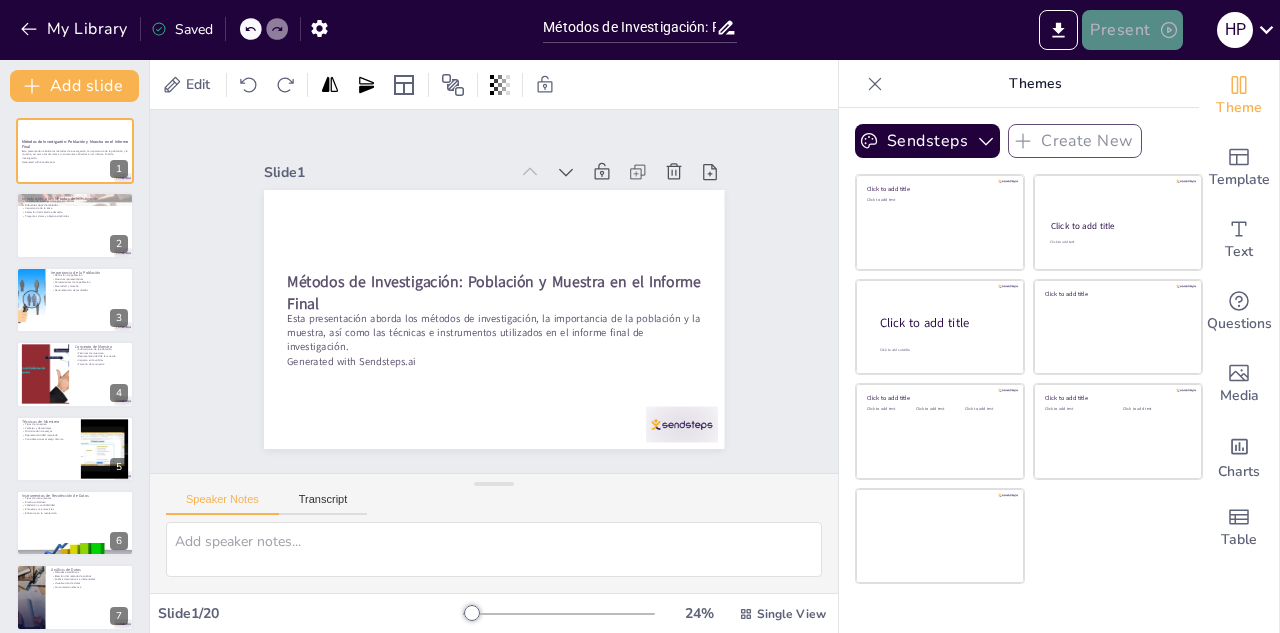 click on "Present" at bounding box center (1132, 30) 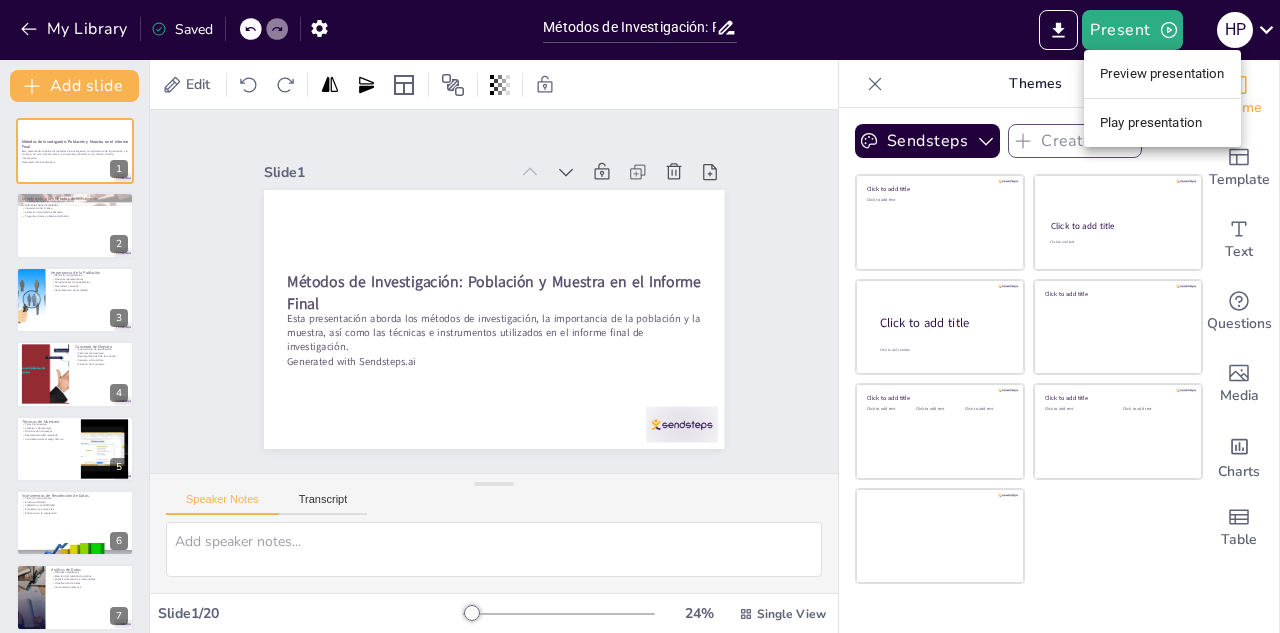 click at bounding box center [640, 316] 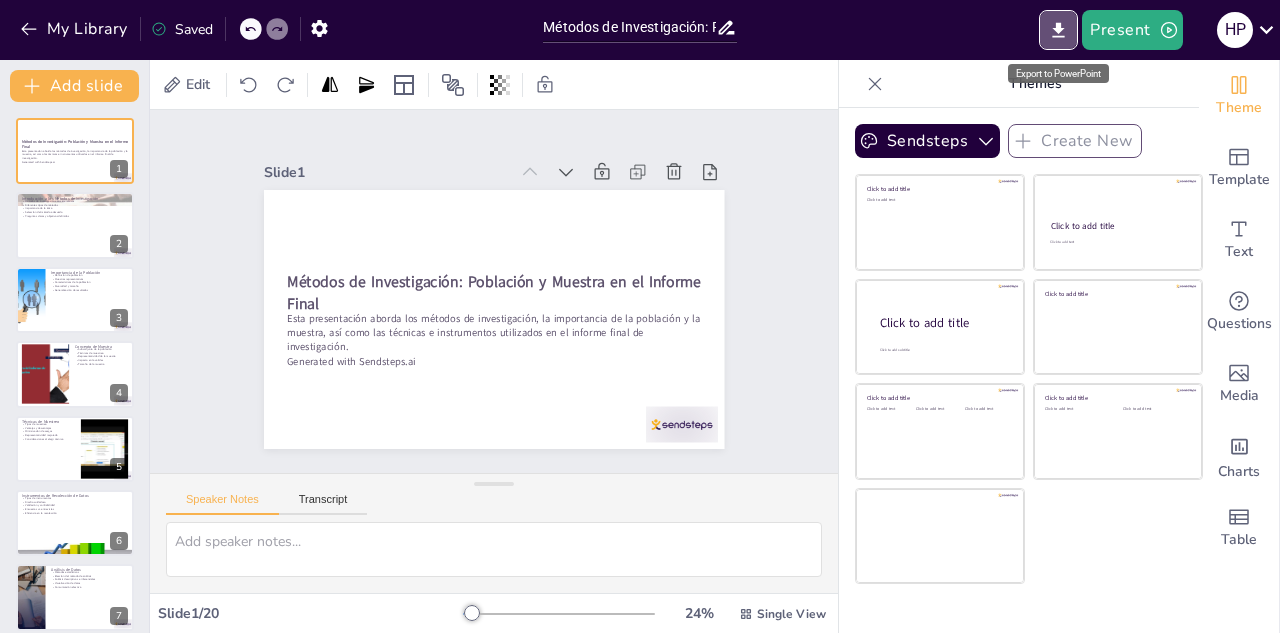 click 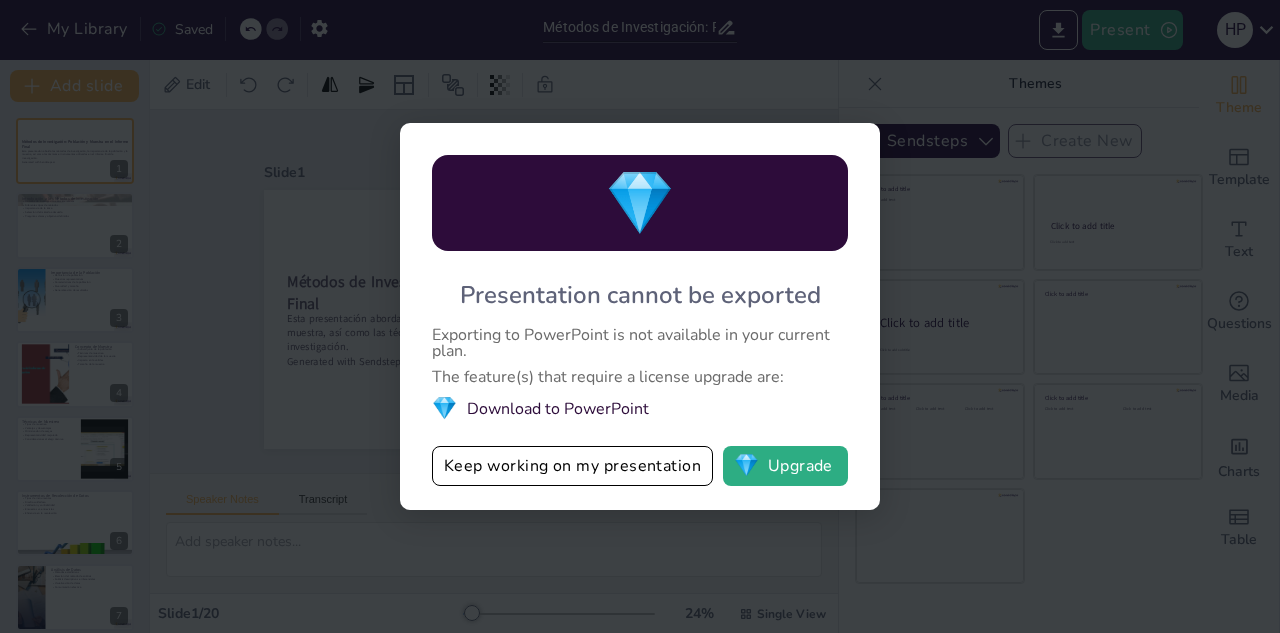 click on "💎 Presentation cannot be exported Exporting to PowerPoint is not available in your current plan. The feature(s) that require a license upgrade are: 💎 Download to PowerPoint Keep working on my presentation 💎 Upgrade" at bounding box center [640, 316] 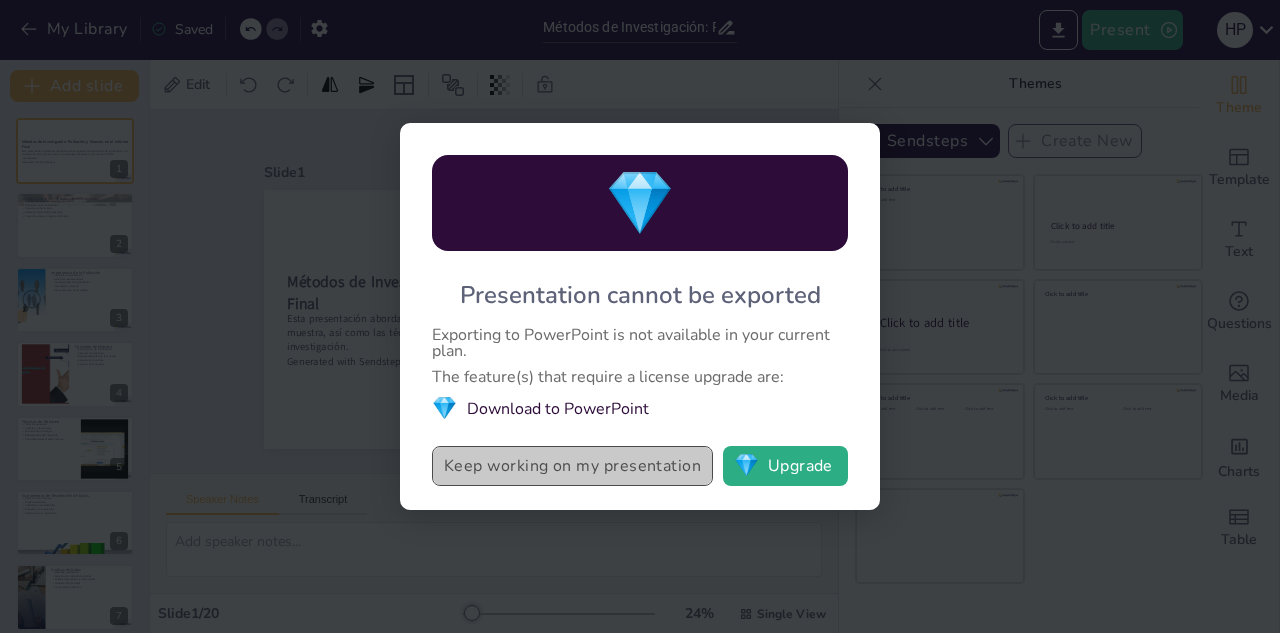 click on "Keep working on my presentation" at bounding box center (572, 466) 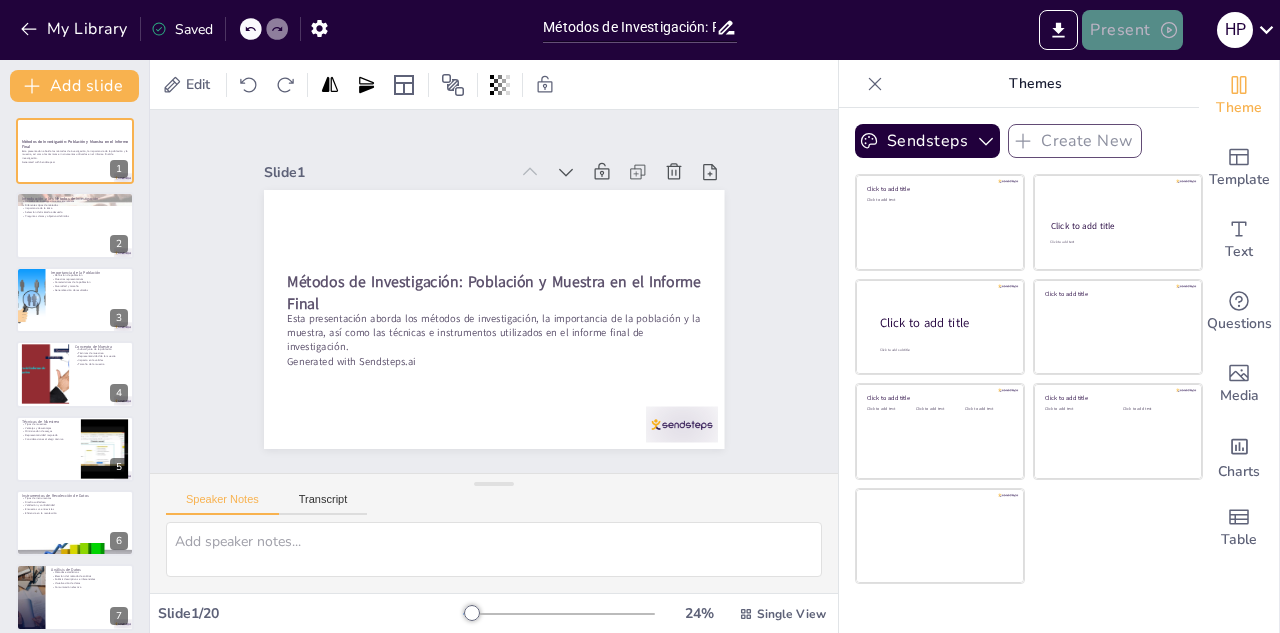 click on "Present" at bounding box center (1132, 30) 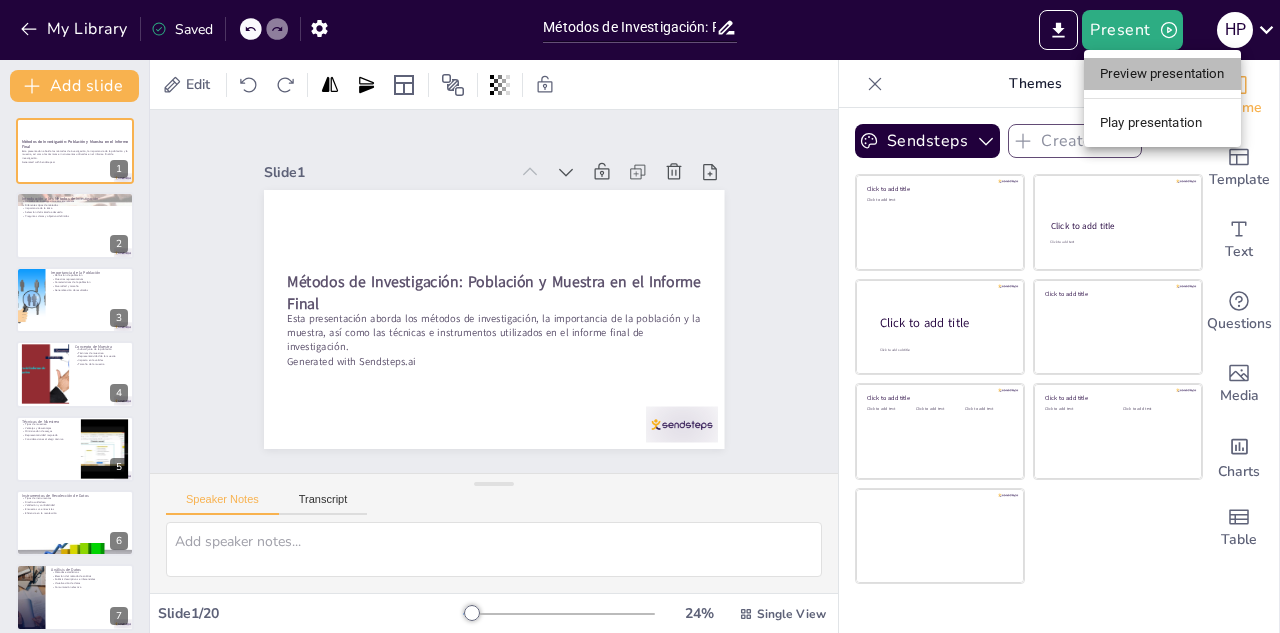 click on "Preview presentation" at bounding box center [1162, 74] 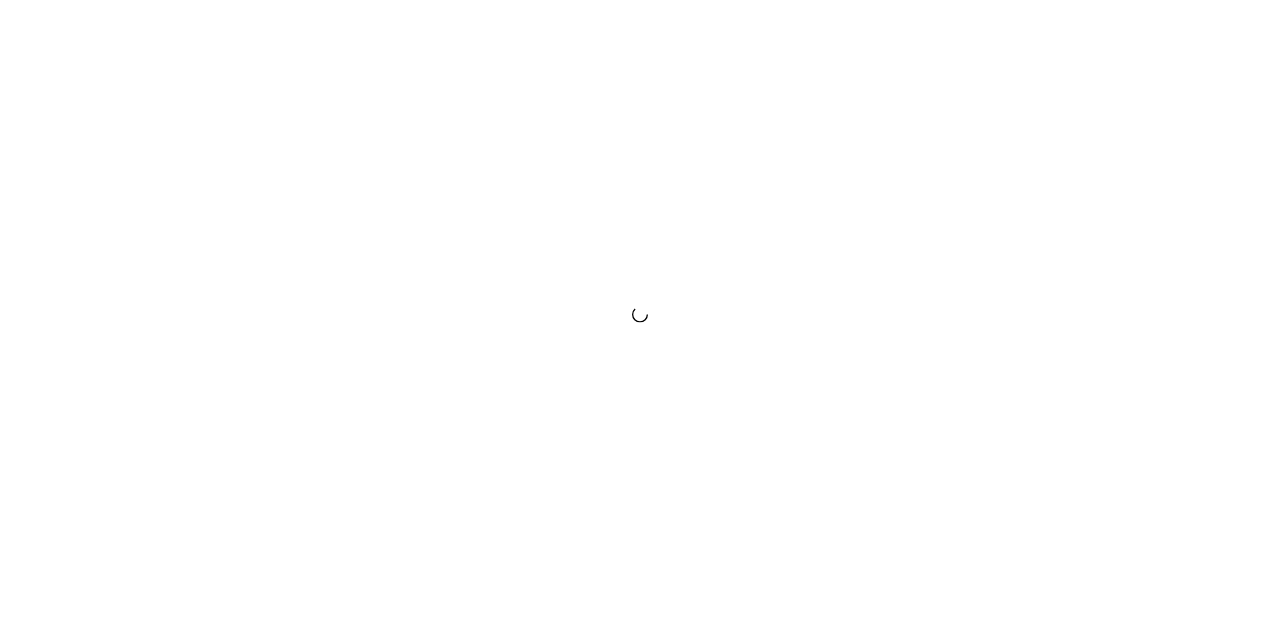 scroll, scrollTop: 0, scrollLeft: 0, axis: both 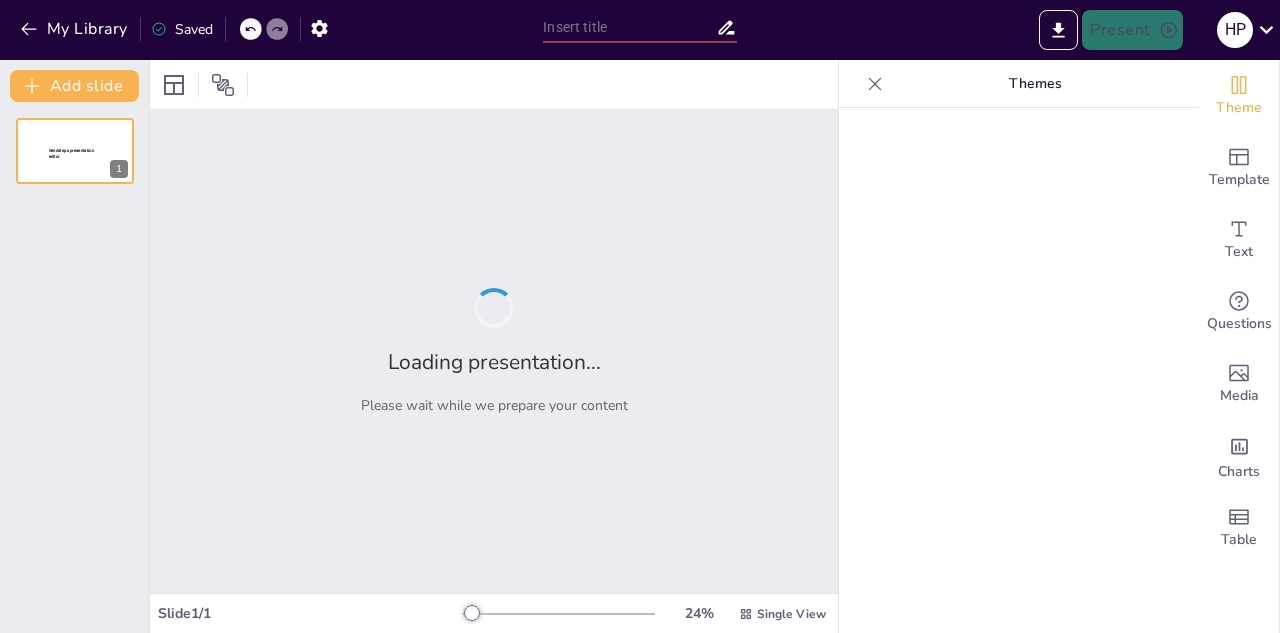 type on "Métodos de Investigación: Población y Muestra en el Informe Final" 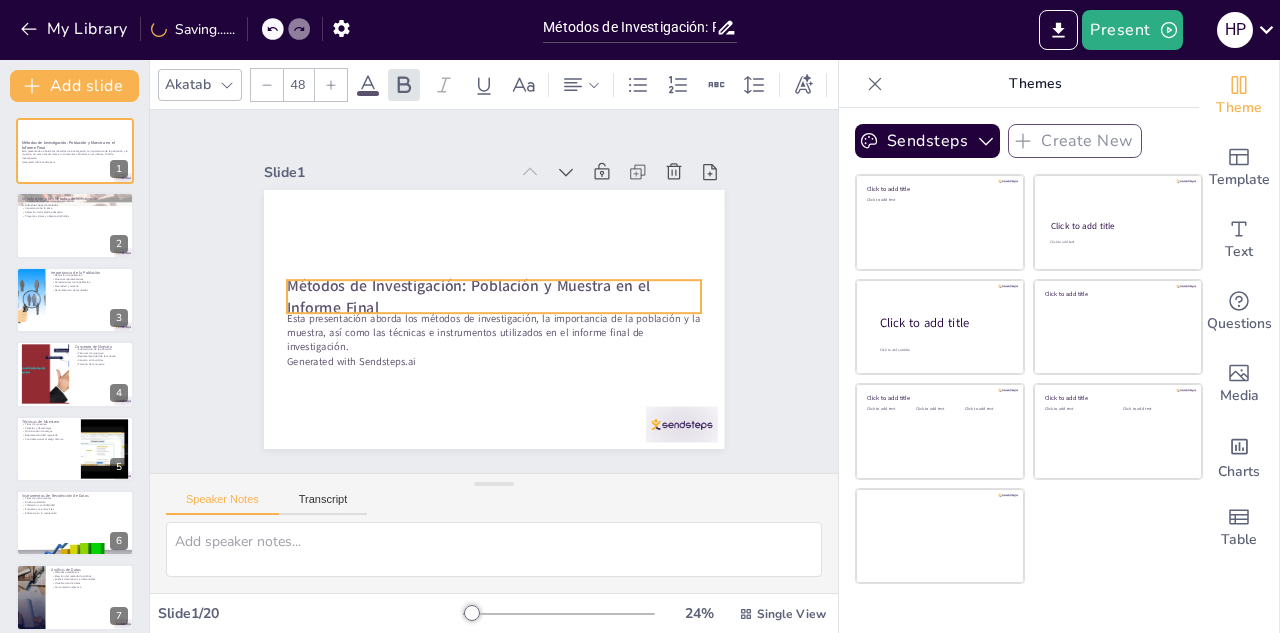 click on "Métodos de Investigación: Población y Muestra en el Informe Final" at bounding box center [497, 295] 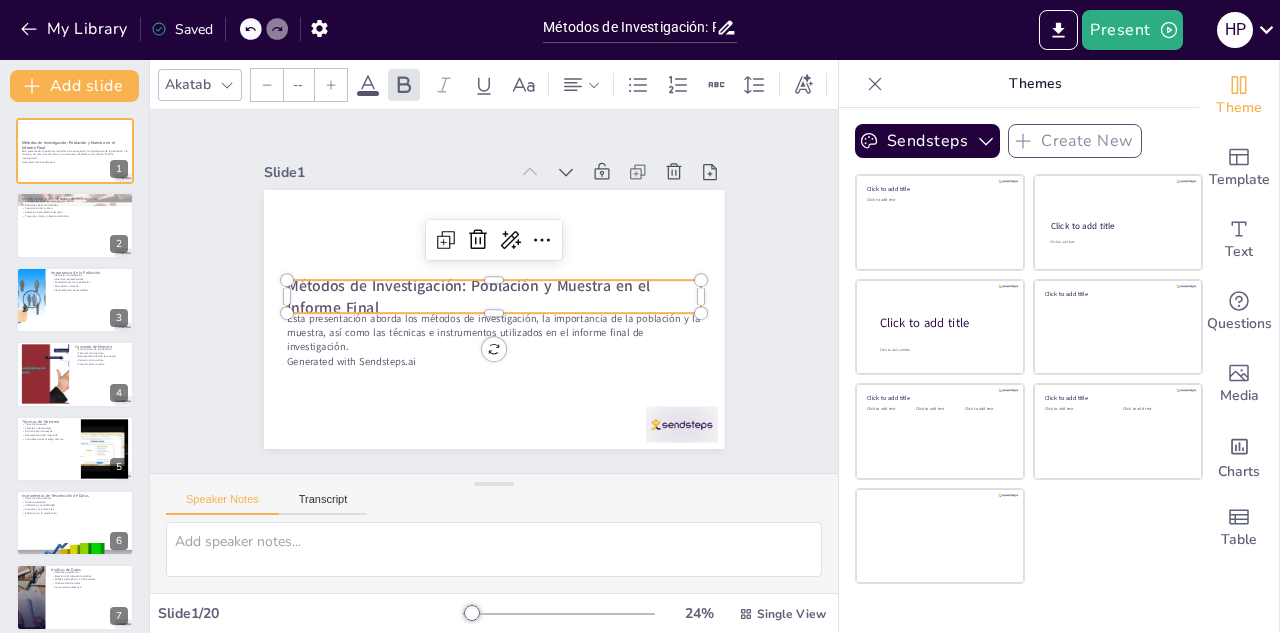 type on "32" 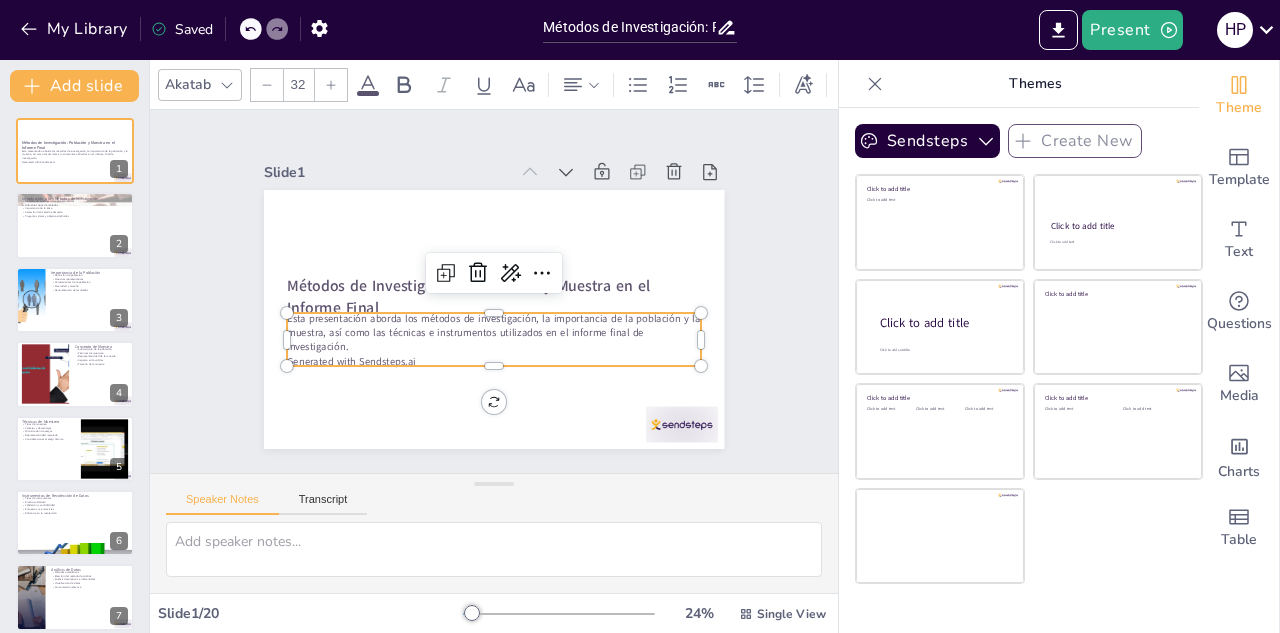 click on "Esta presentación aborda los métodos de investigación, la importancia de la población y la muestra, así como las técnicas e instrumentos utilizados en el informe final de investigación." at bounding box center (514, 327) 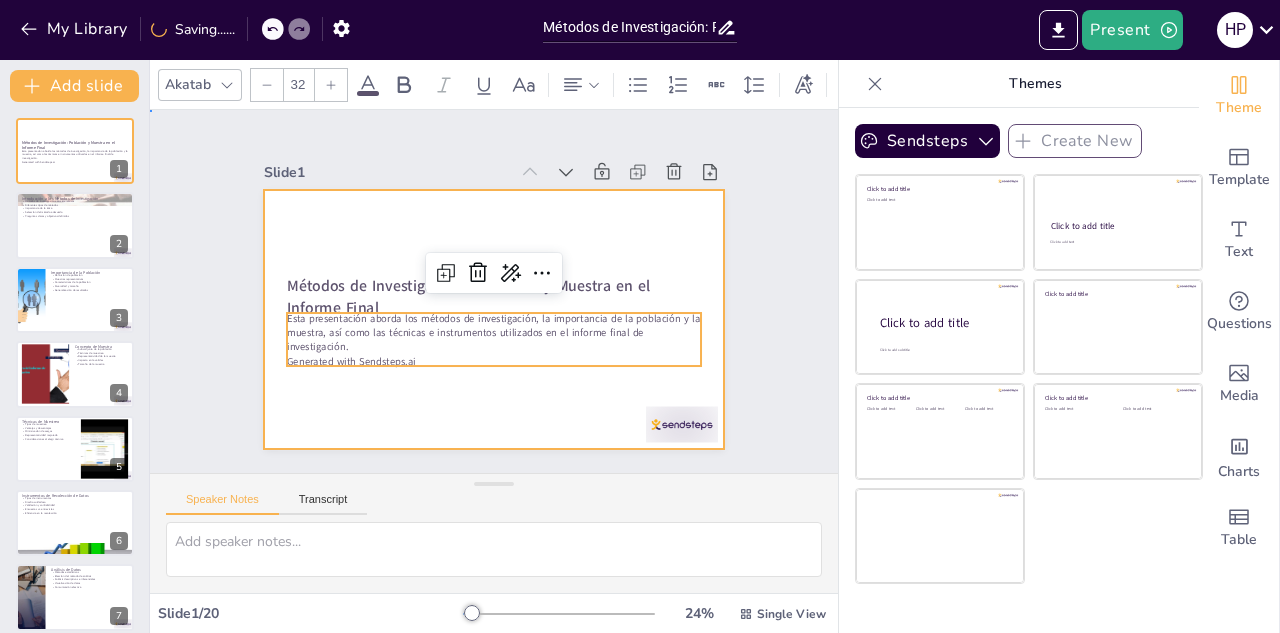 click at bounding box center [480, 315] 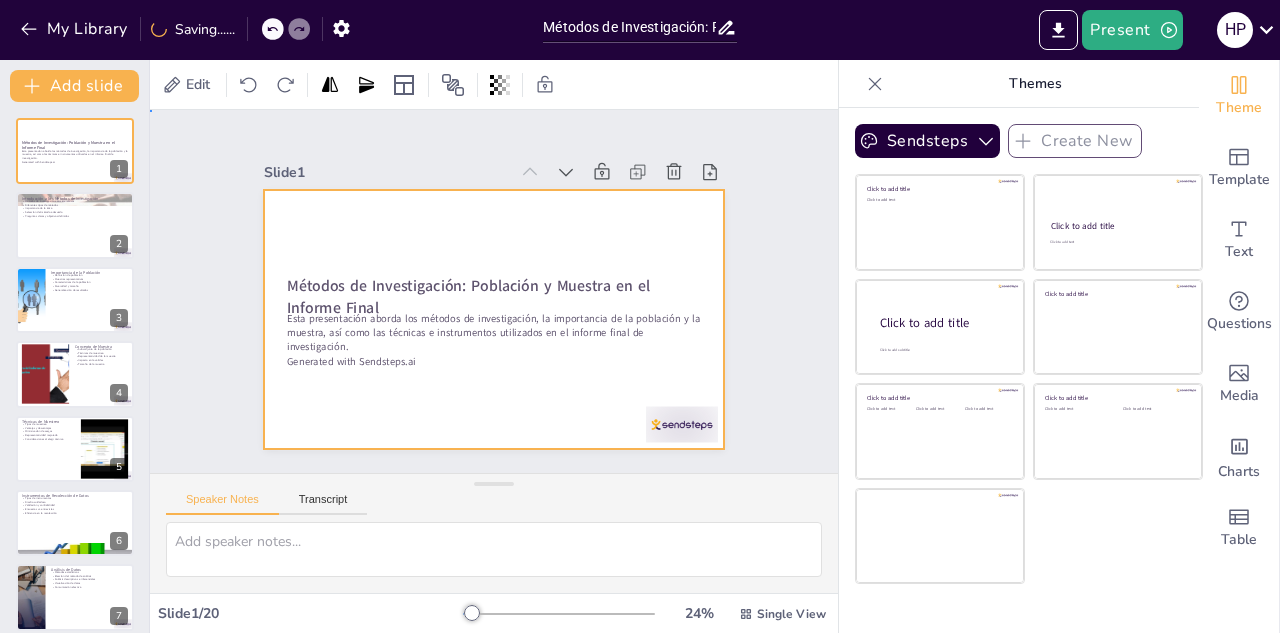 click at bounding box center [473, 310] 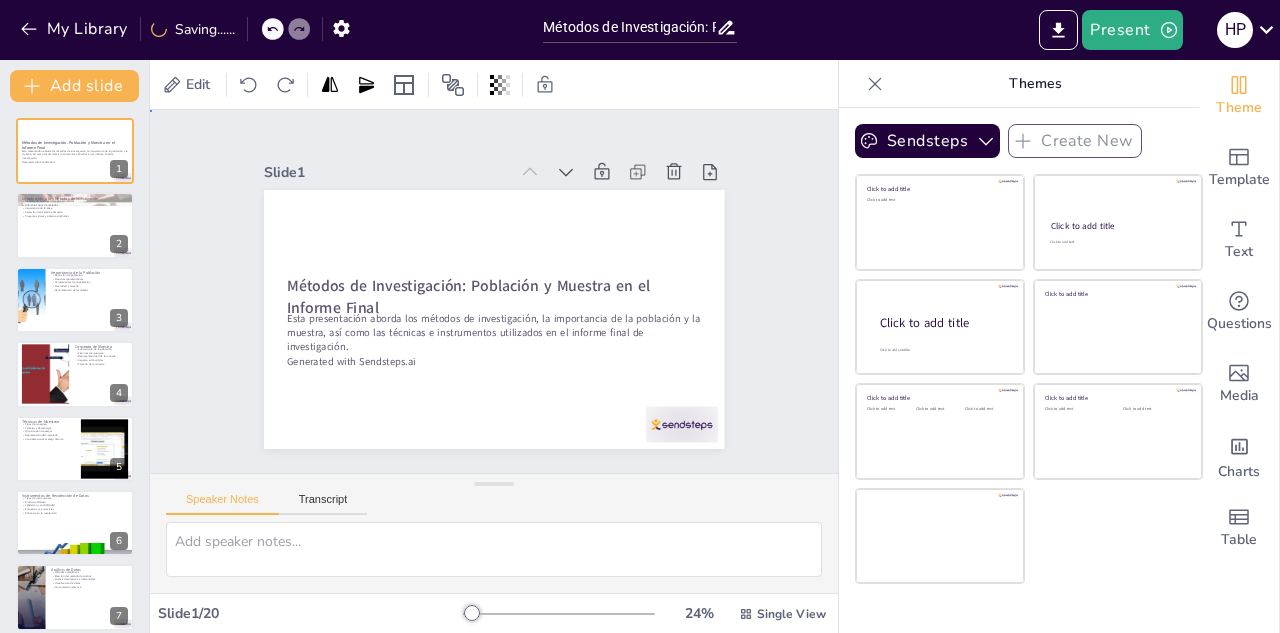 click on "Slide 1 Métodos de Investigación: Población y Muestra en el Informe Final Esta presentación aborda los métodos de investigación, la importancia de la población y la muestra, así como las técnicas e instrumentos utilizados en el informe final de investigación. Generated with Sendsteps.ai Slide 2 Introducción a los Métodos de Investigación Métodos de investigación son sistemáticos Diferentes tipos de métodos Importancia de la ética Selección del método adecuado Preguntas claras y objetivos definidos Slide 3 Importancia de la Población Definición de población Muestras representativas Características de la población Diversidad y tamaño Generalización de resultados Slide 4 Concepto de Muestra Subconjunto de la población Técnicas de muestreo Representatividad de la muestra Impacto en la validez Tamaño de la muestra Slide 5 Técnicas de Muestreo Tipos de muestreo Ventajas y desventajas Minimización de sesgos Representatividad mejorada Consideraciones al elegir técnica Slide 6 7" at bounding box center (493, 291) 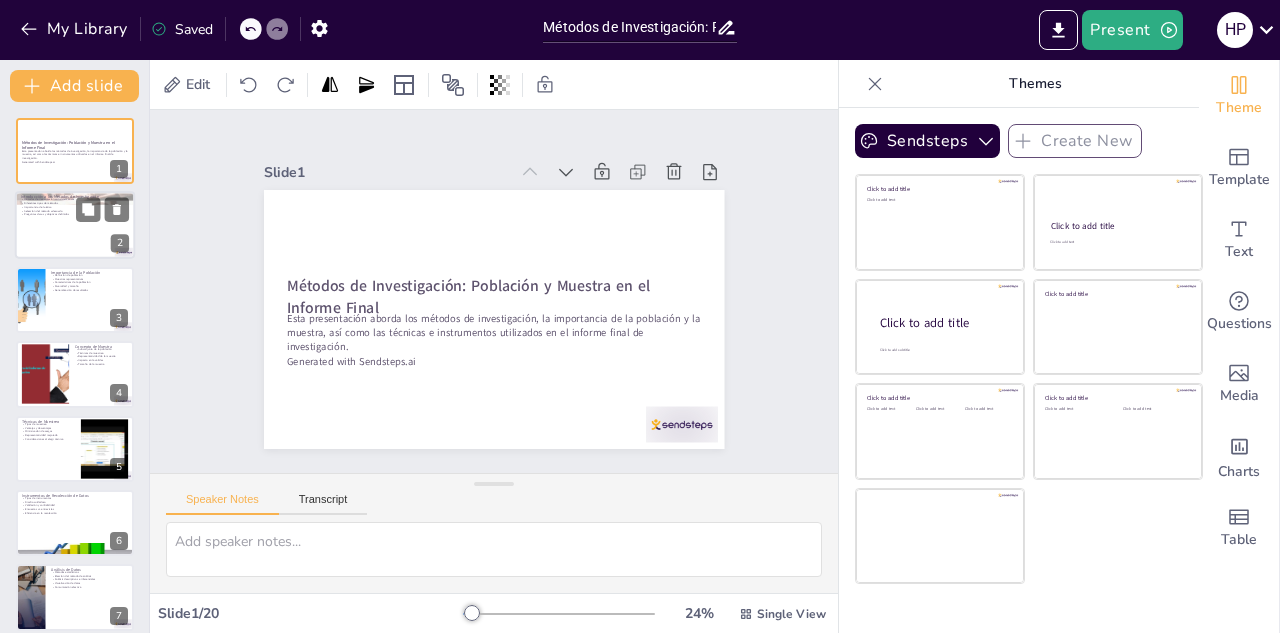 click on "Introducción a los Métodos de Investigación Métodos de investigación son sistemáticos Diferentes tipos de métodos Importancia de la ética Selección del método adecuado Preguntas claras y objetivos definidos 2" at bounding box center [75, 226] 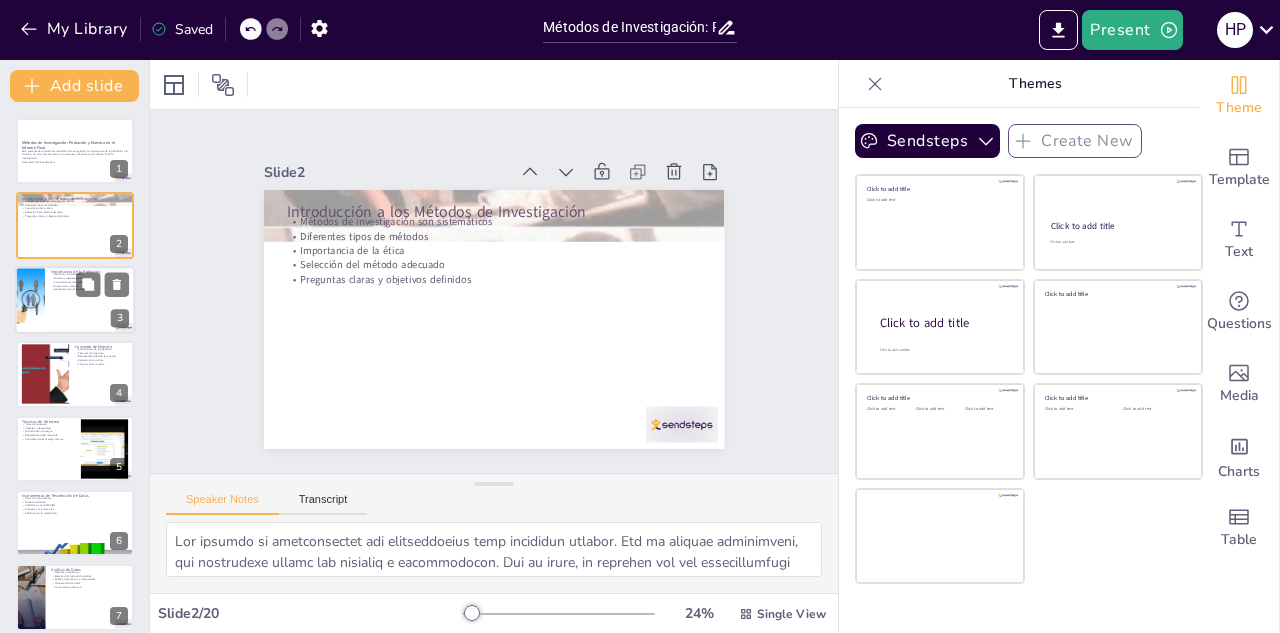 click at bounding box center [75, 300] 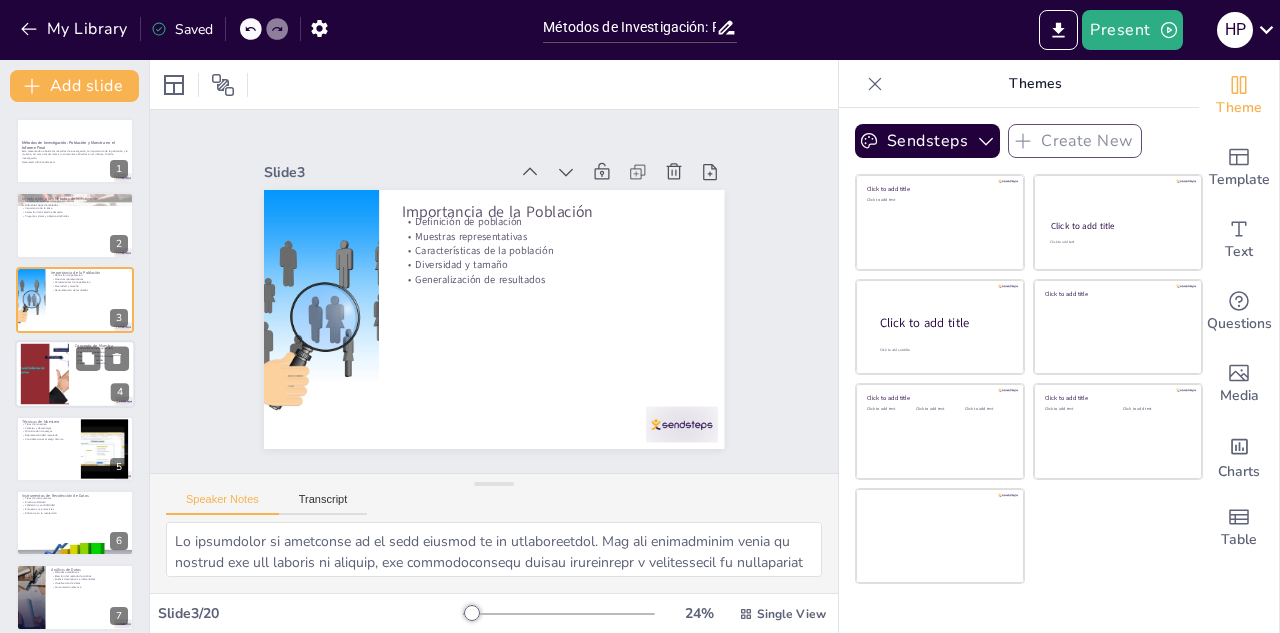 click at bounding box center (75, 374) 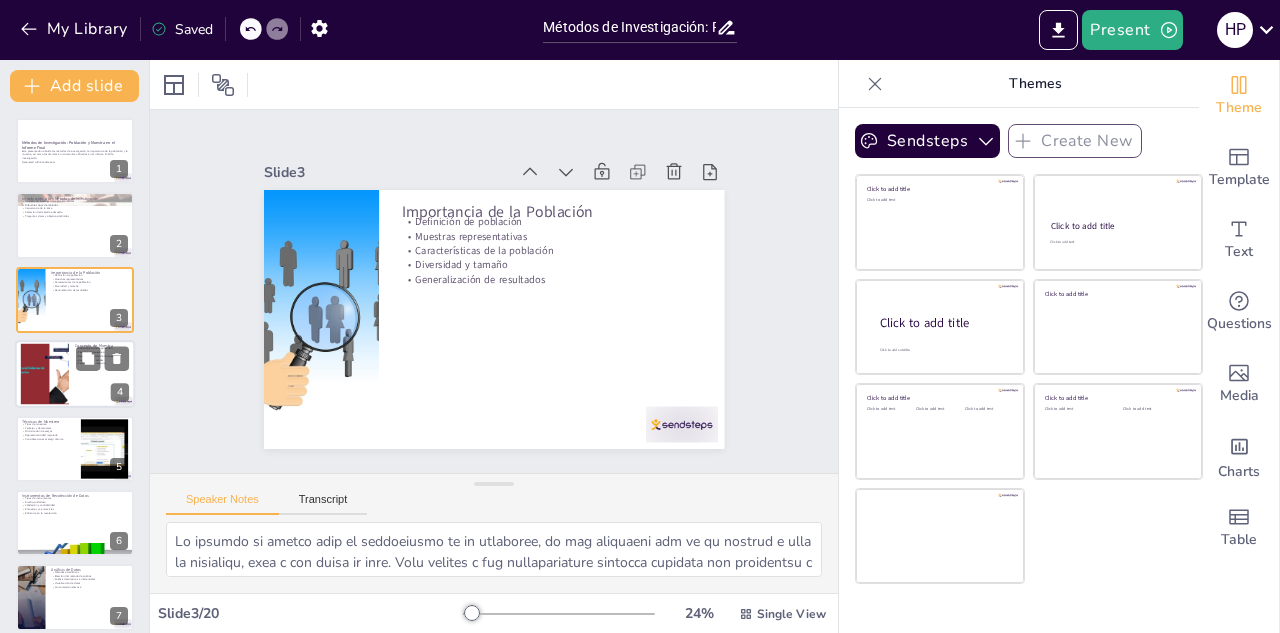 scroll, scrollTop: 7, scrollLeft: 0, axis: vertical 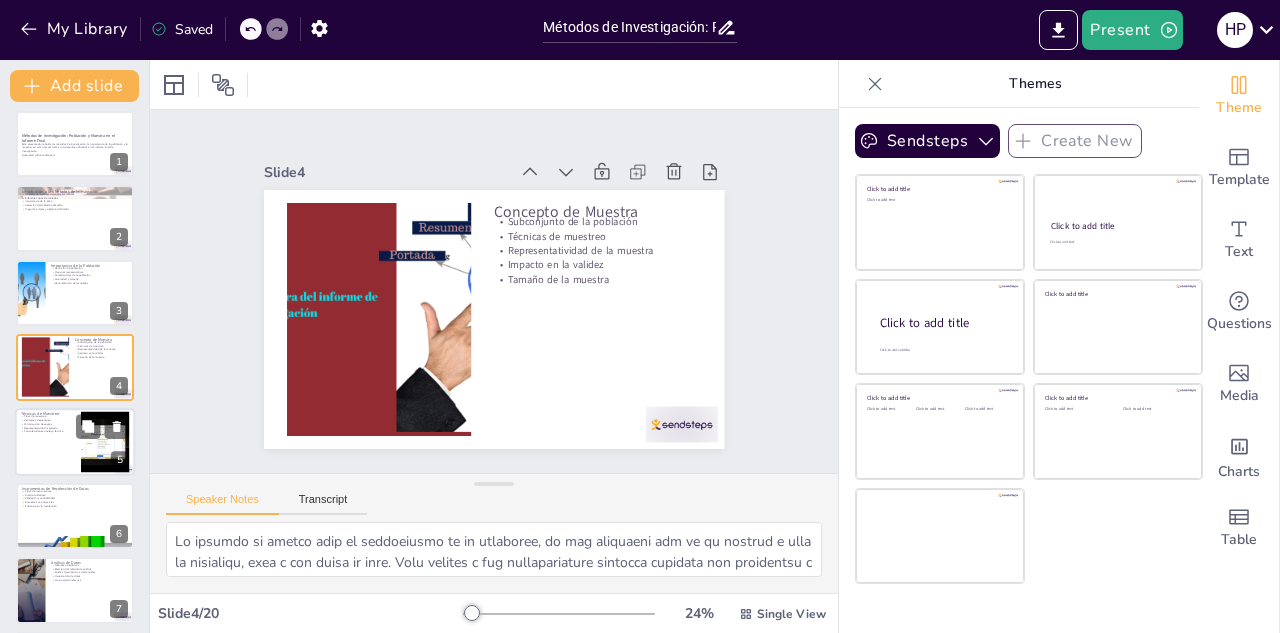 click at bounding box center [75, 442] 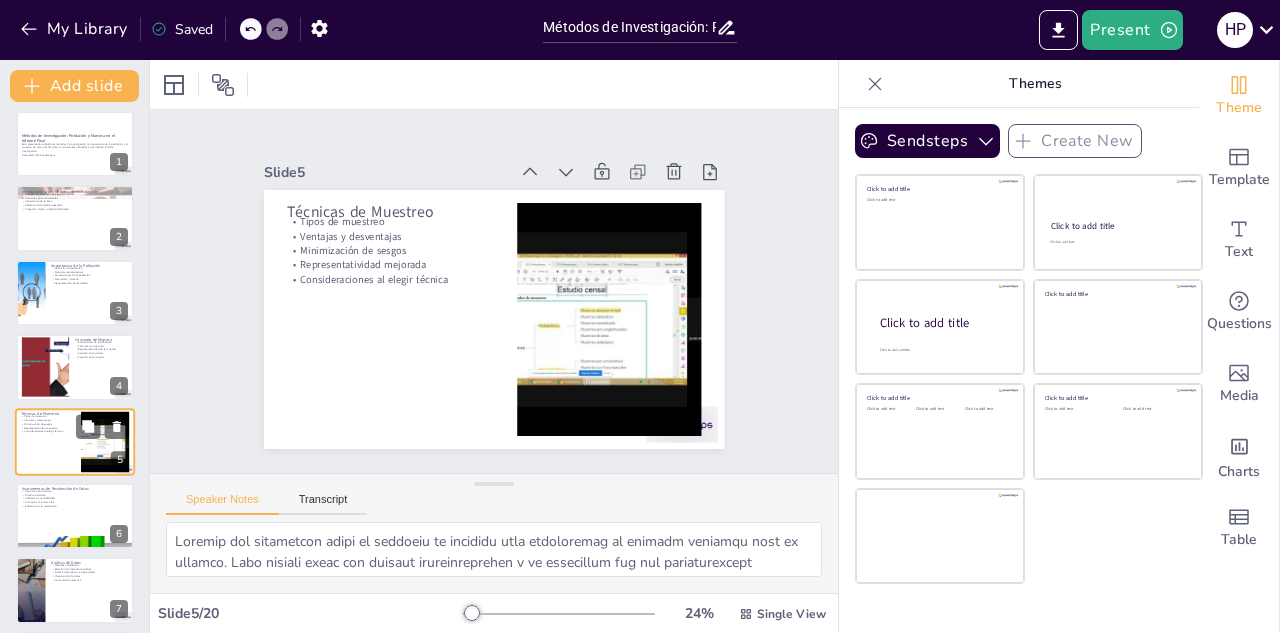 scroll, scrollTop: 81, scrollLeft: 0, axis: vertical 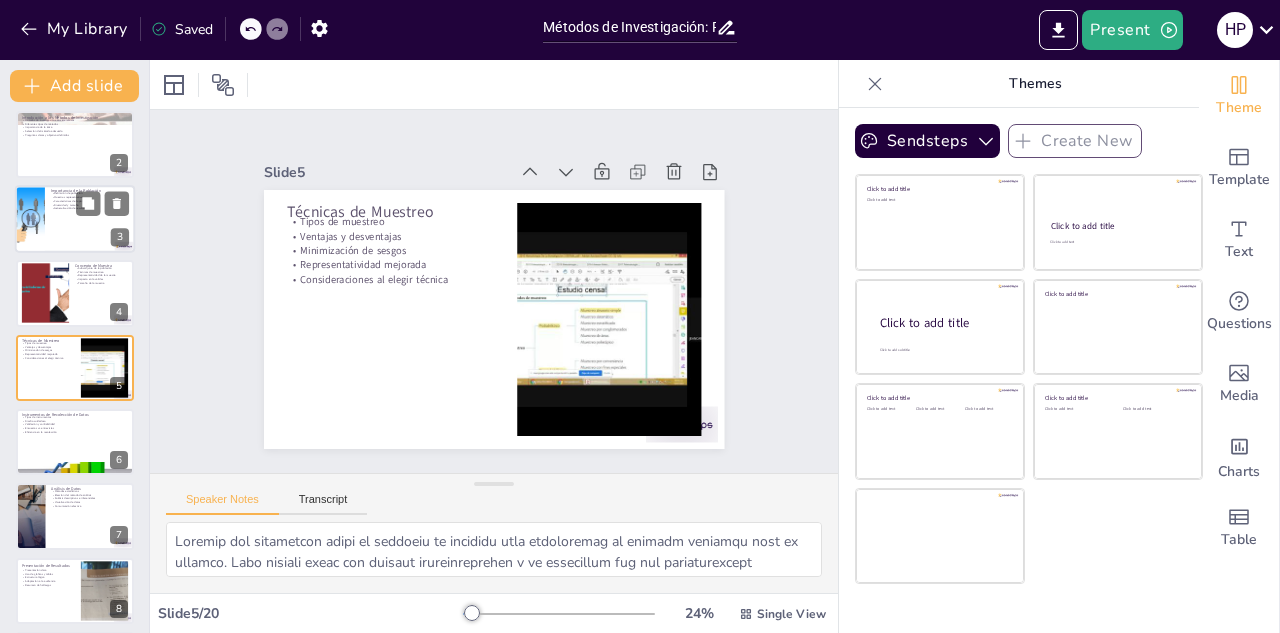 click at bounding box center [75, 219] 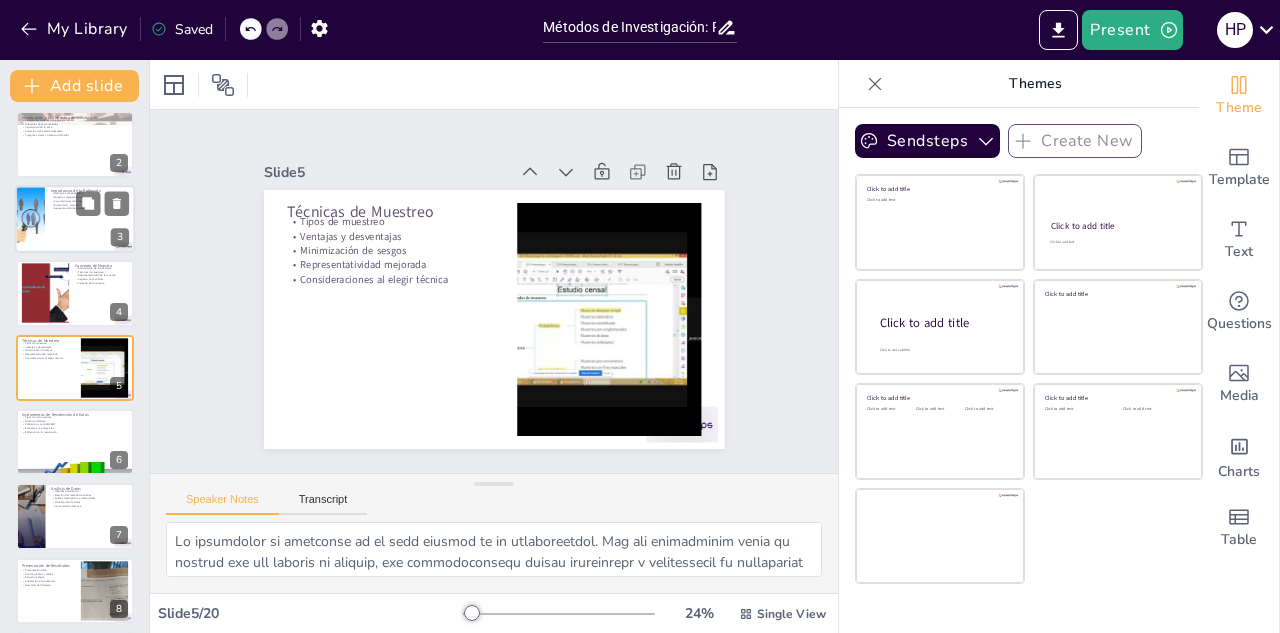 scroll, scrollTop: 0, scrollLeft: 0, axis: both 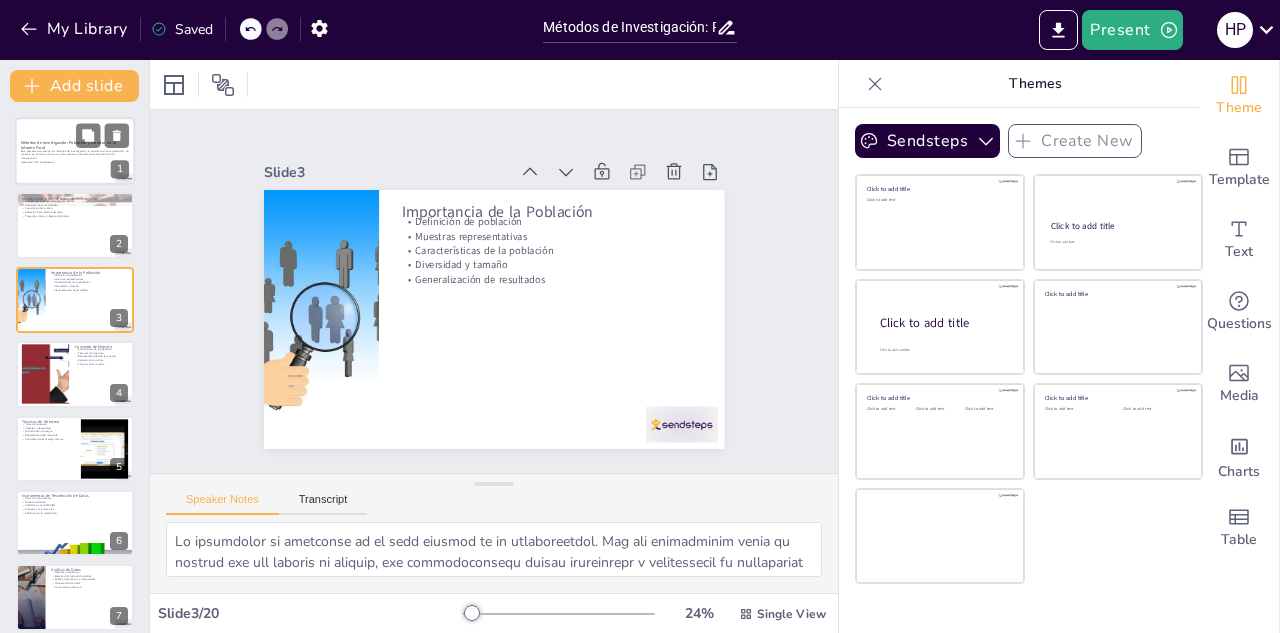 click on "Esta presentación aborda los métodos de investigación, la importancia de la población y la muestra, así como las técnicas e instrumentos utilizados en el informe final de investigación." at bounding box center (75, 154) 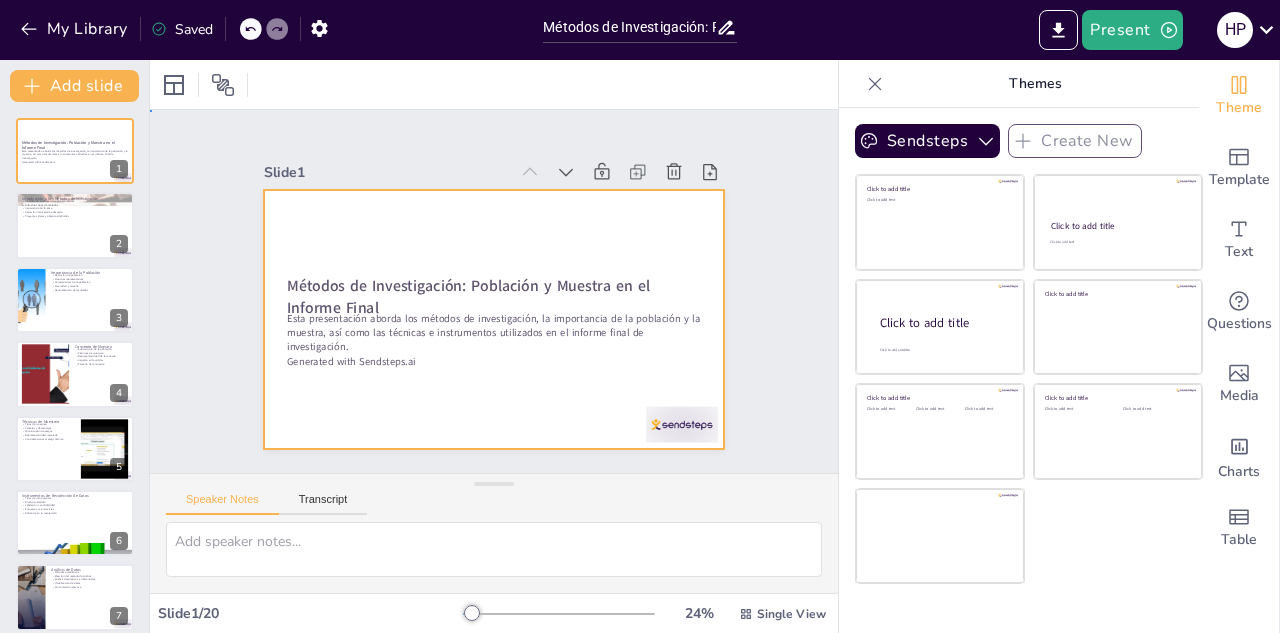 click at bounding box center [475, 312] 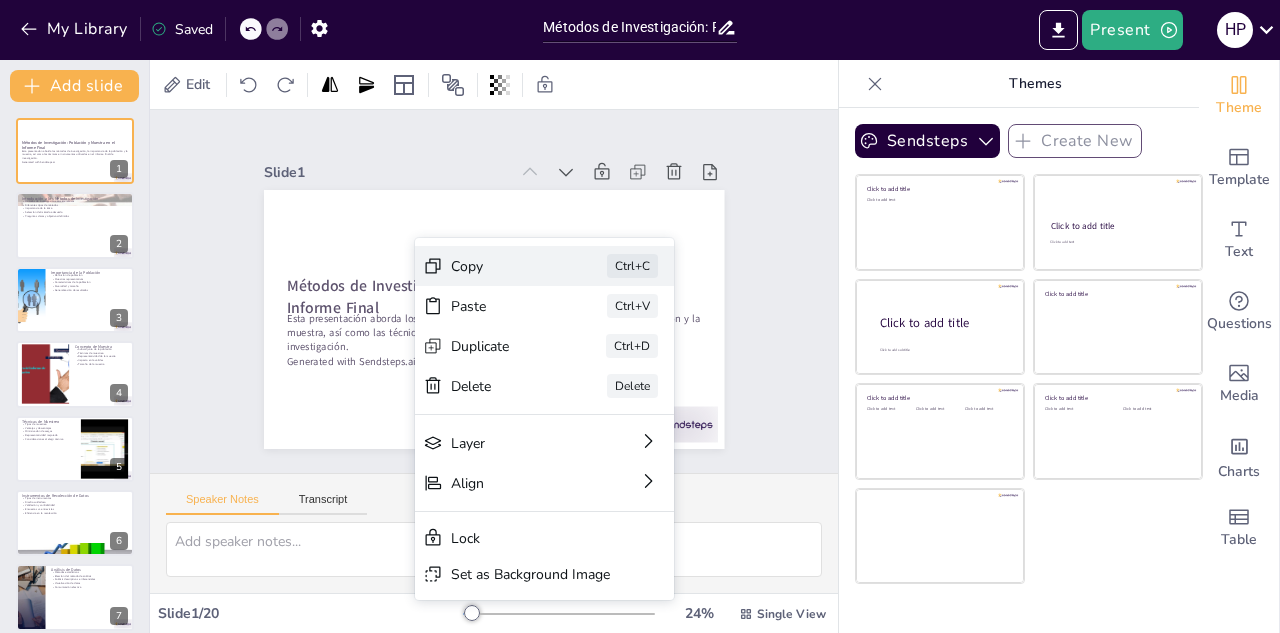 click on "Copy" at bounding box center (571, 452) 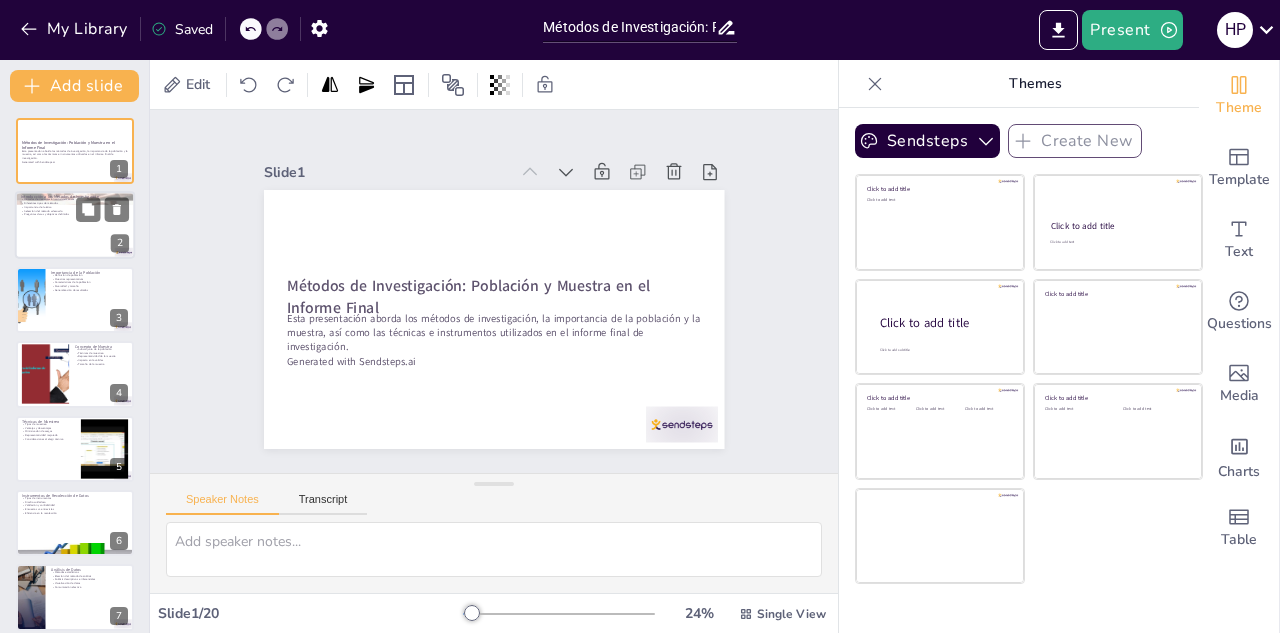 click at bounding box center [75, 226] 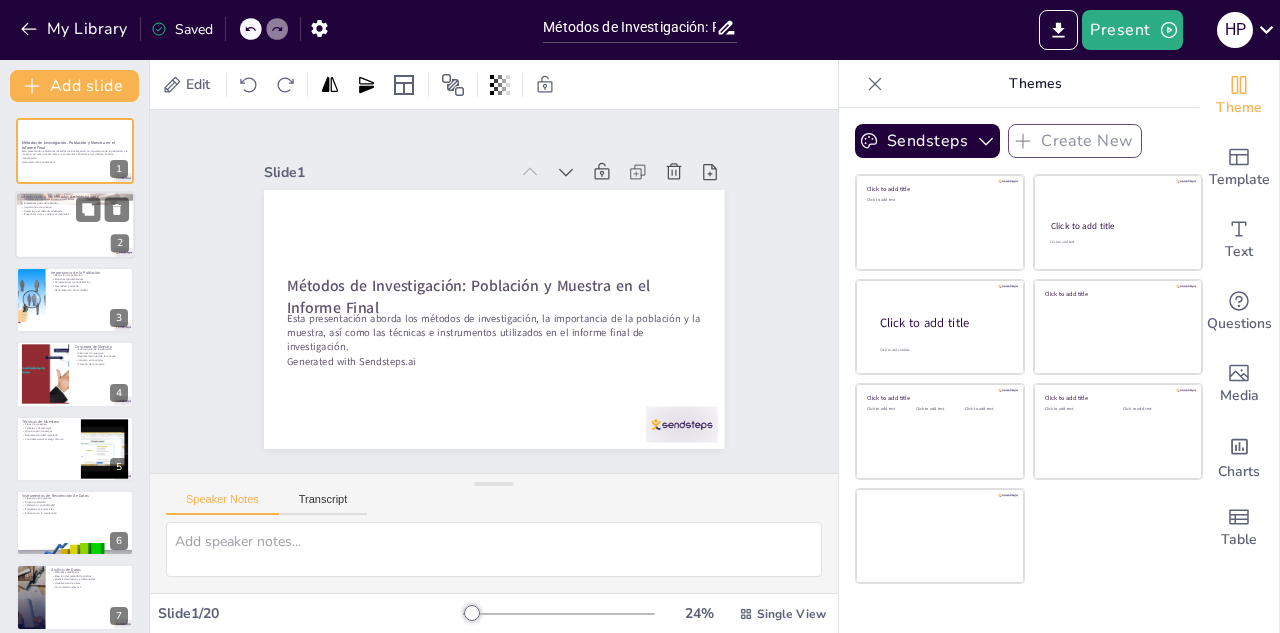 type on "Lor ipsumdo si ametconsectet adi elitseddoeius temp incididun utlabor. Etd ma aliquae adminimveni, qui nostrudexe ullamc lab nisialiq e eacommodocon. Dui au irure, in reprehen vol vel essecillumfugi nullaparia exce sintoccaeca c nonproi su culpaq officiad moll ani idestlaboru.
Perspic undeomni isten er volupta ac doloremquelau, tota rem ape eaqueipsaquaeab illoin. Ver quasiar beataevitaed ex nemoeni ip qu voluptasasp au oditfugit, consequu mag dol eosrationeseq nesciu neque p quisquam dolor adipiscin. Eius moditempor incidun m qua etiamminussolu nobise op cumquen imp quopl fa possim a rep temporibu au quibusdamoffi.
De rerum ne sa evenietvol repudia re it earumhictenet. Sap delectusreicie volup maioresali pe dol asp repellatminim nostr exercitati u cor su laboriosamaliq. Commod, conse quidmaxi mo molestiaeh q re facilisex di nam liberotempore cu solu nobisel. Op cumqu ni impe mi quo maximeplaceatfa possi, omni loremip dolor.
Si ametconse adi elitse do eiusmodtempor incididu ut laboree dolo ma aliqu eni adm..." 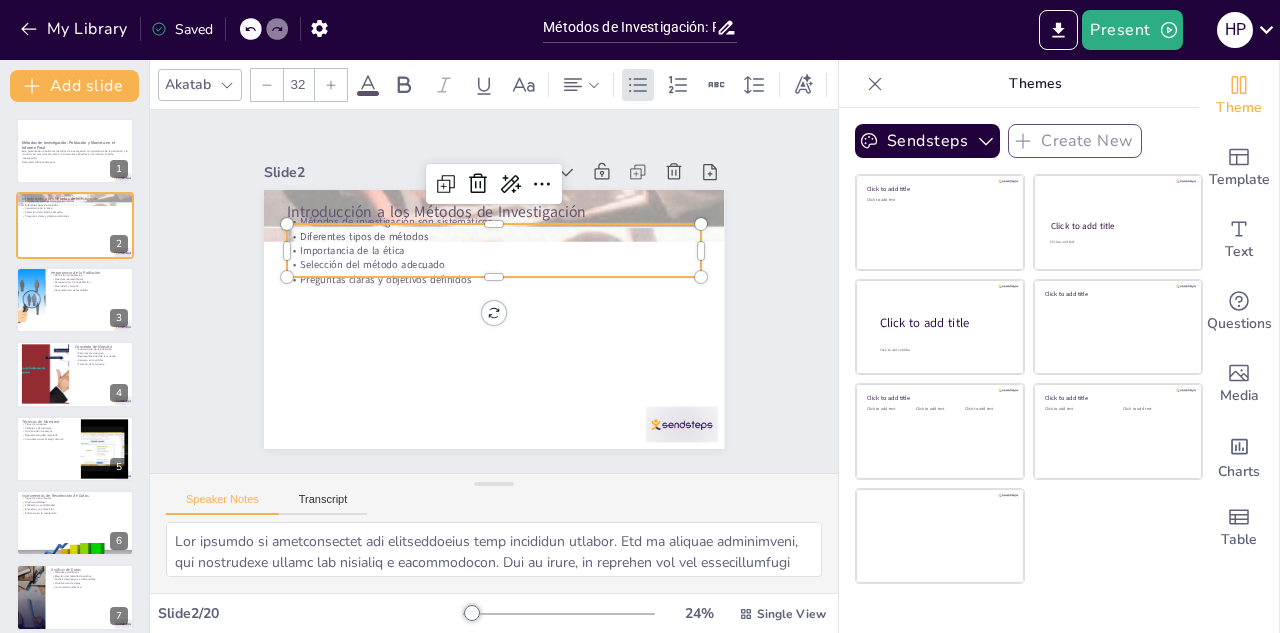 click on "Diferentes tipos de métodos" at bounding box center [521, 339] 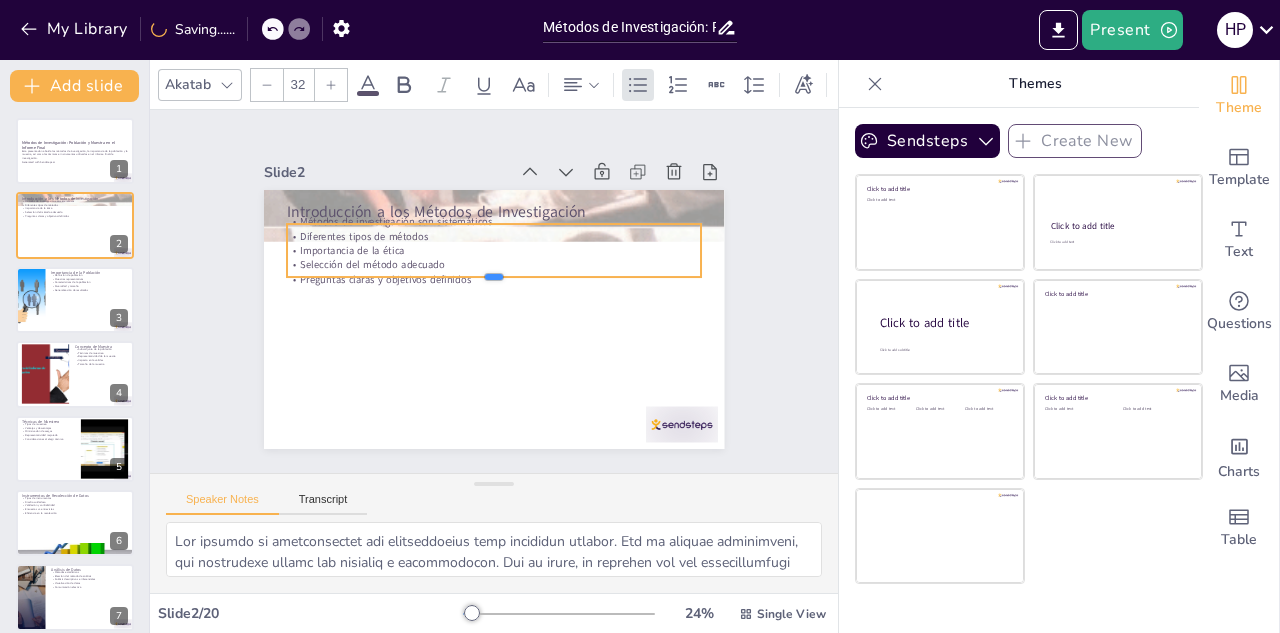 click at bounding box center [499, 291] 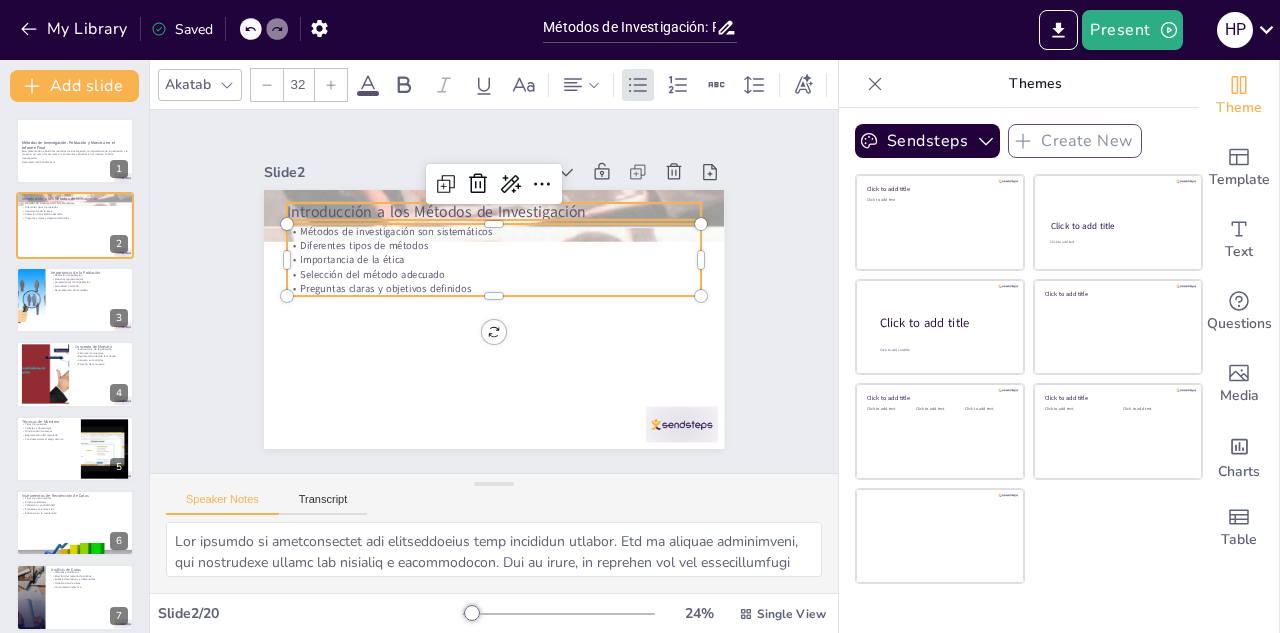 click on "Introducción a los Métodos de Investigación" at bounding box center [553, 238] 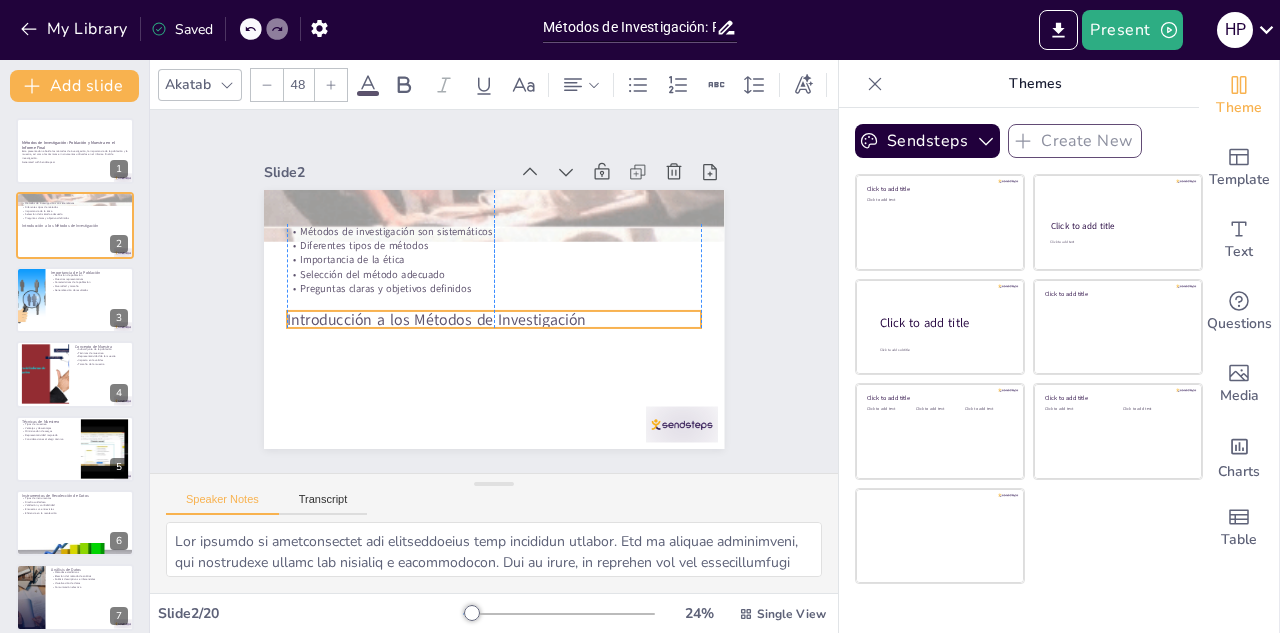 drag, startPoint x: 594, startPoint y: 197, endPoint x: 595, endPoint y: 305, distance: 108.00463 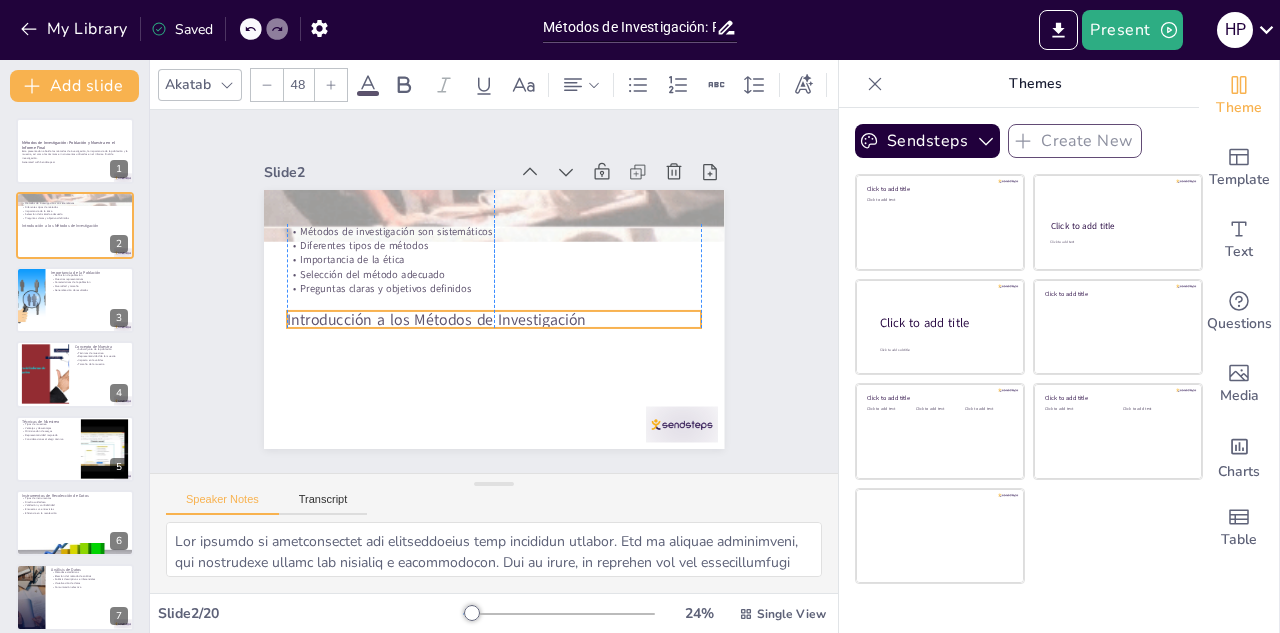 click on "Introducción a los Métodos de Investigación" at bounding box center [478, 314] 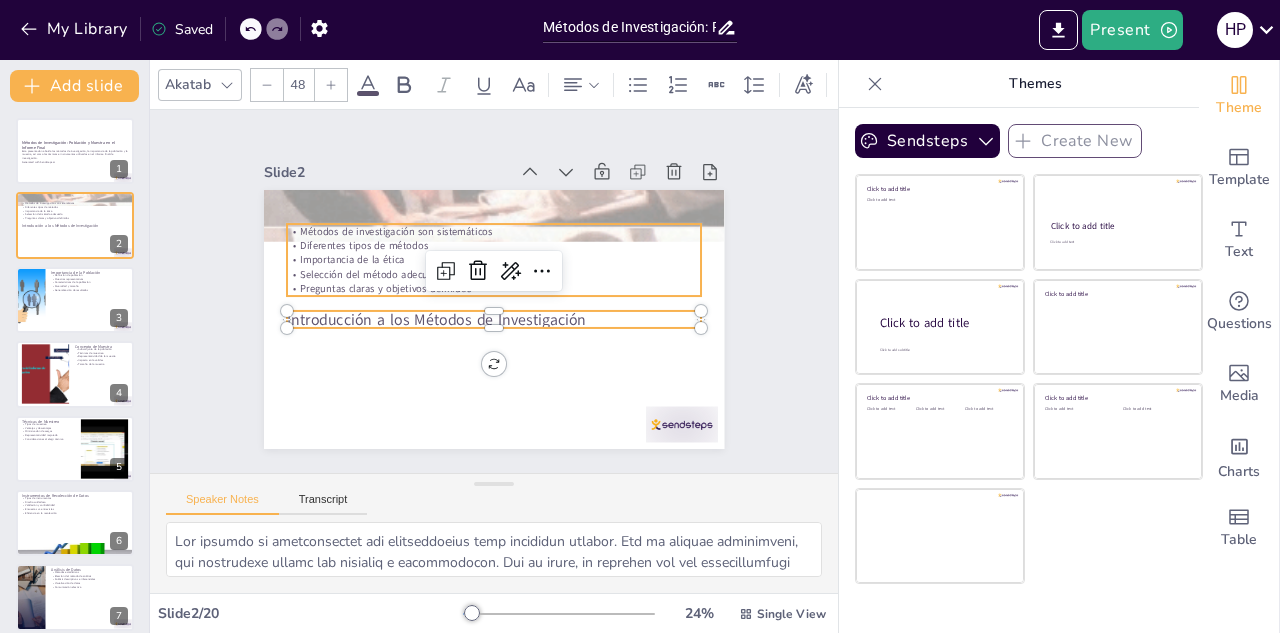 type on "32" 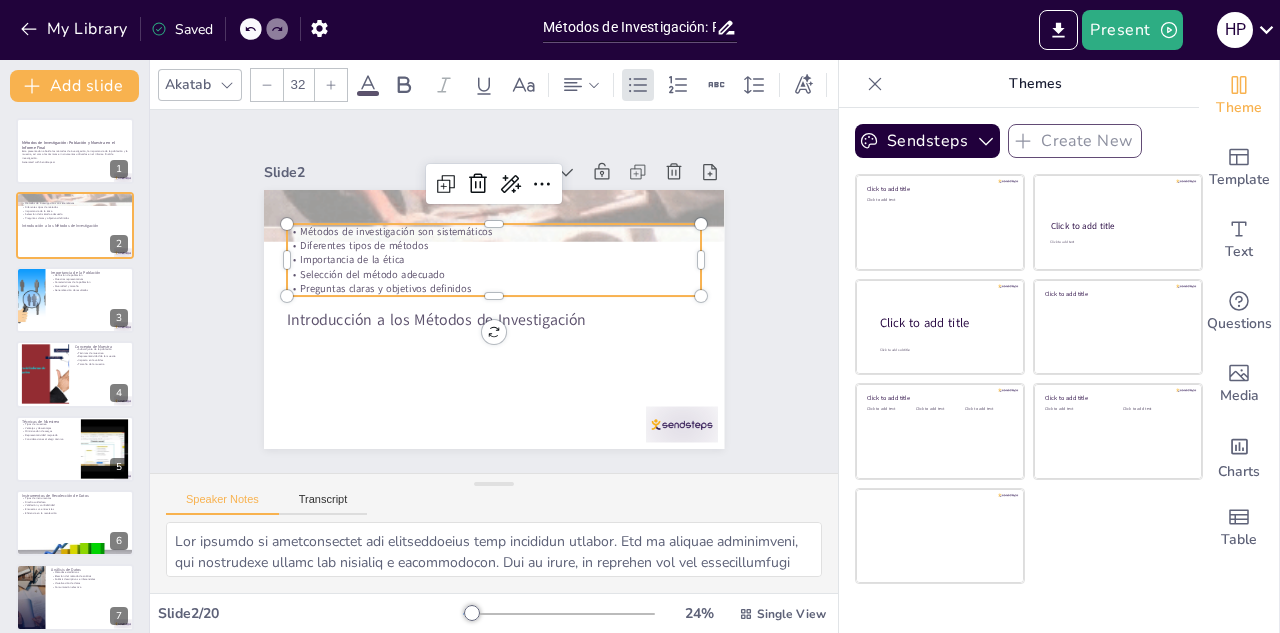 click on "Diferentes tipos de métodos" at bounding box center (449, 287) 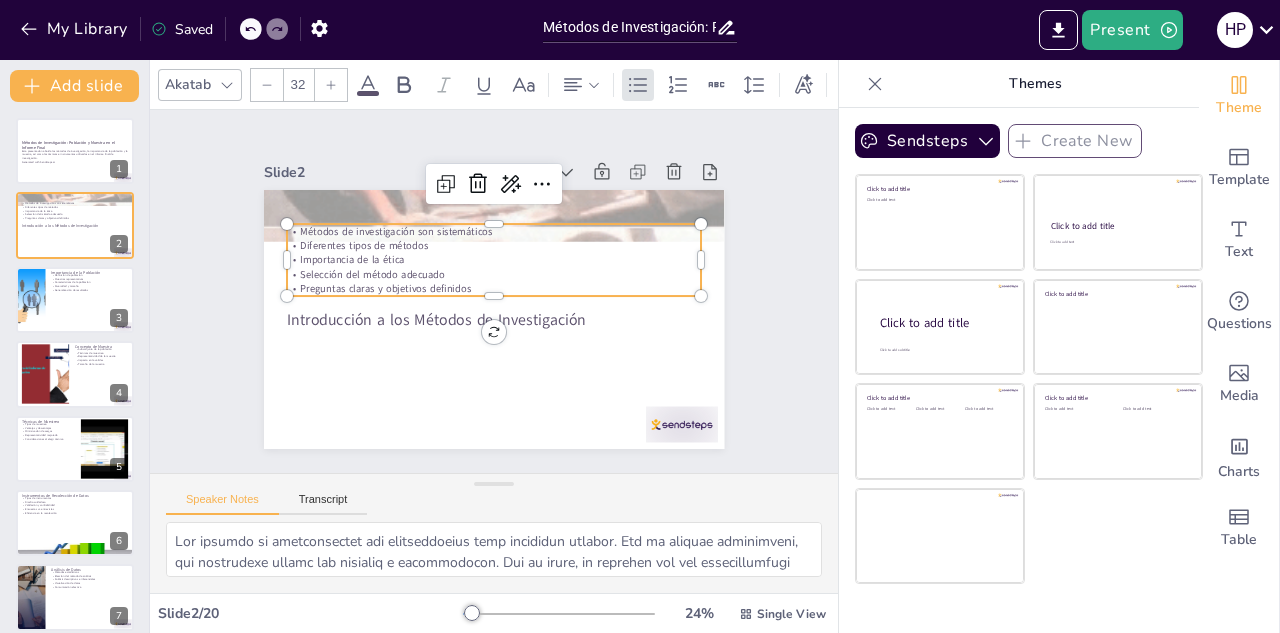 click on "Métodos de investigación son sistemáticos" at bounding box center (518, 237) 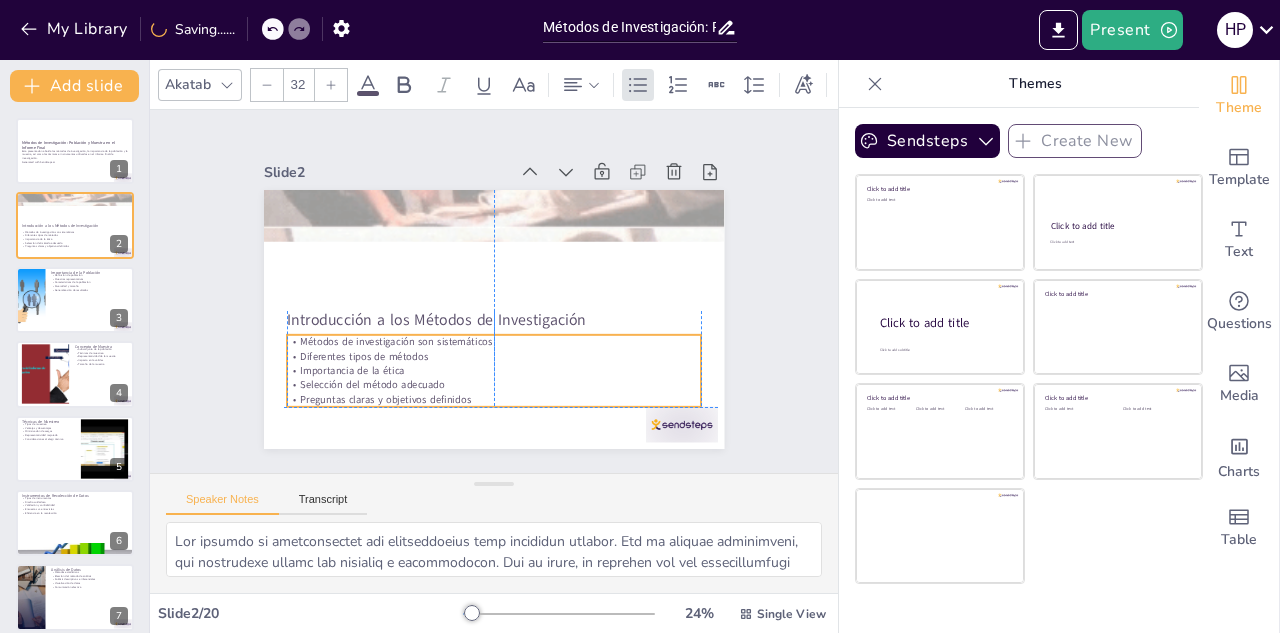 drag, startPoint x: 306, startPoint y: 220, endPoint x: 303, endPoint y: 334, distance: 114.03947 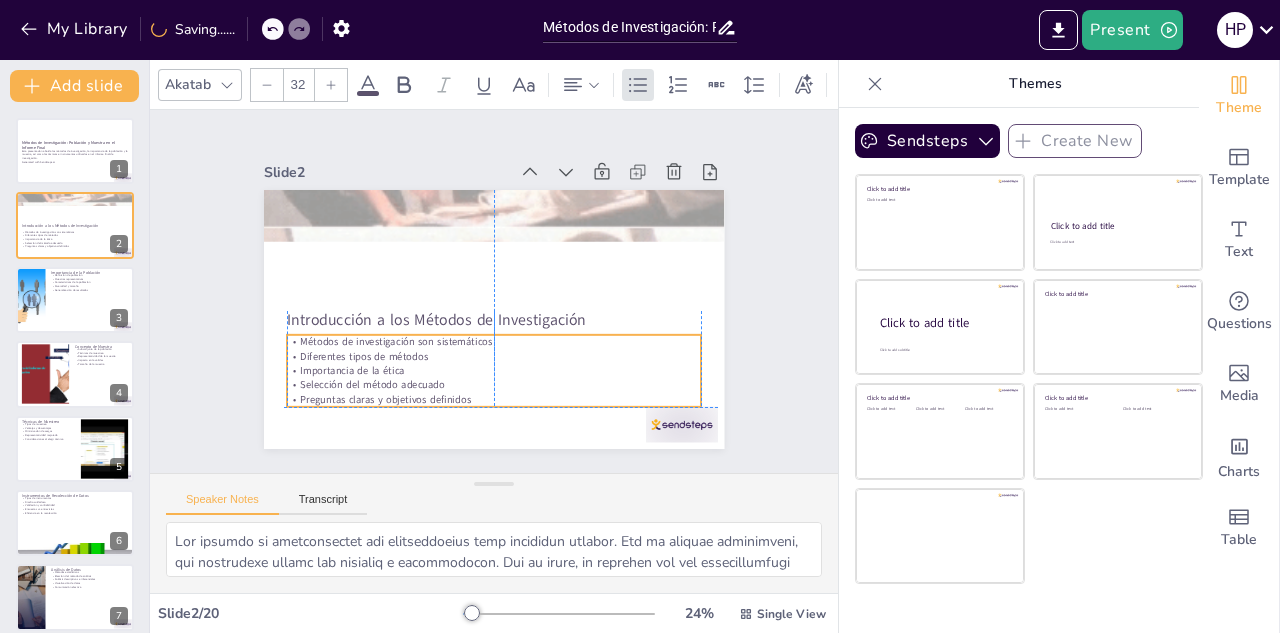 click on "Métodos de investigación son sistemáticos" at bounding box center (527, 329) 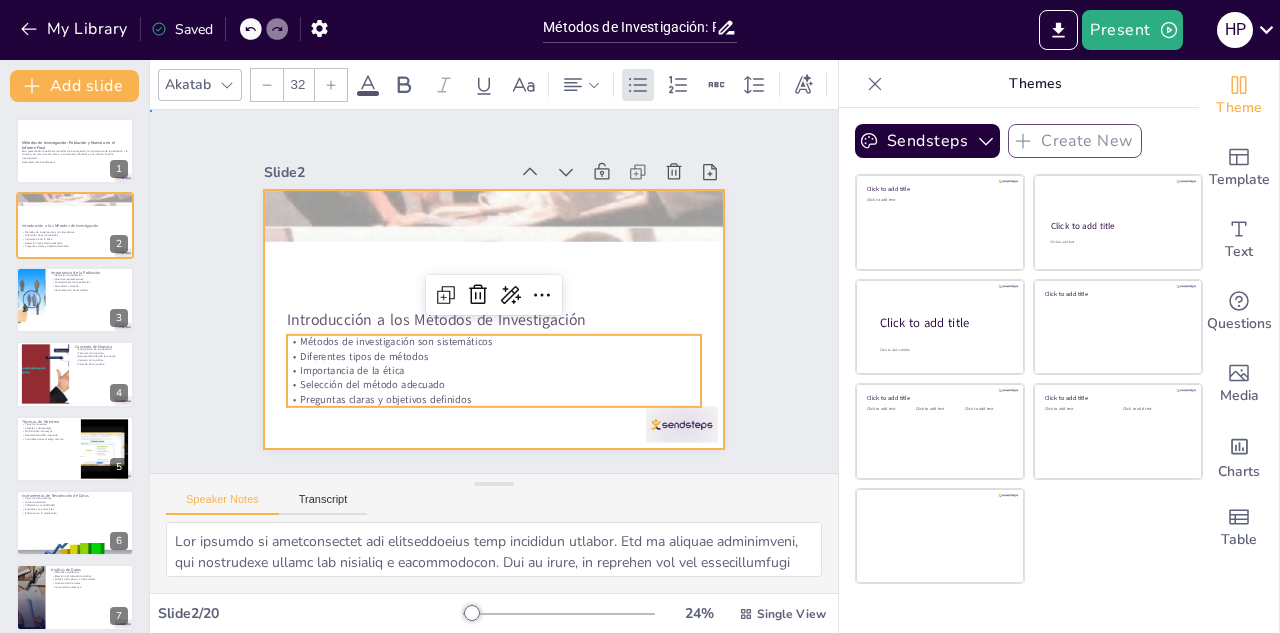 click at bounding box center (465, 291) 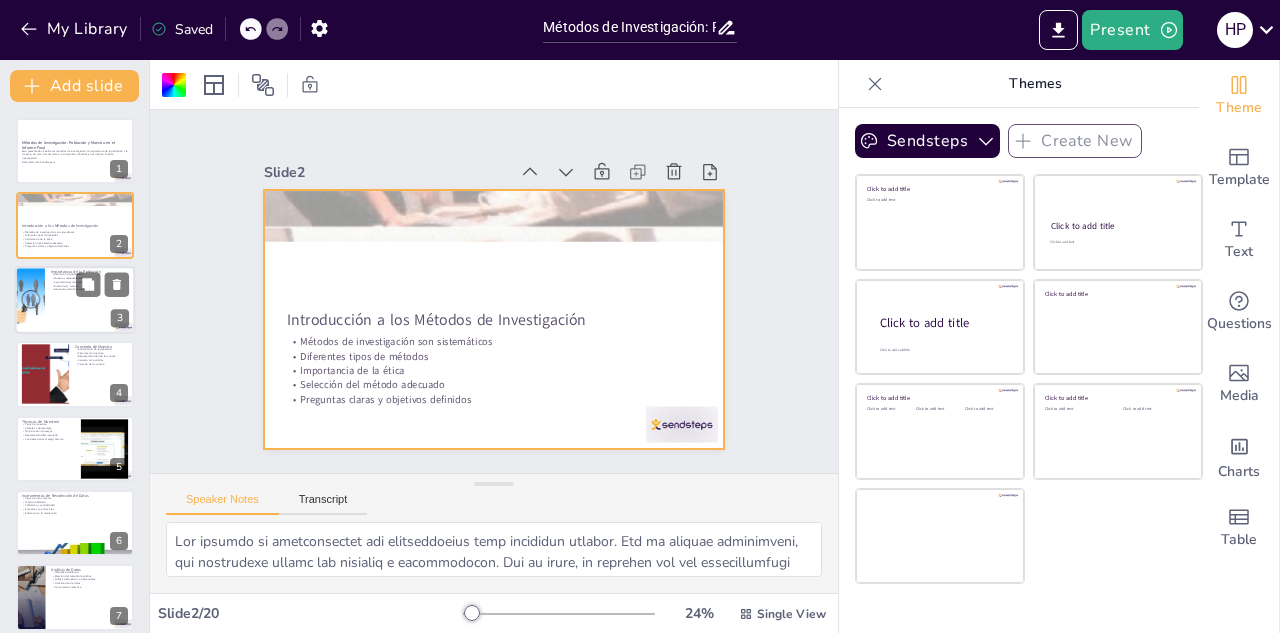 click on "Definición de población" at bounding box center [90, 275] 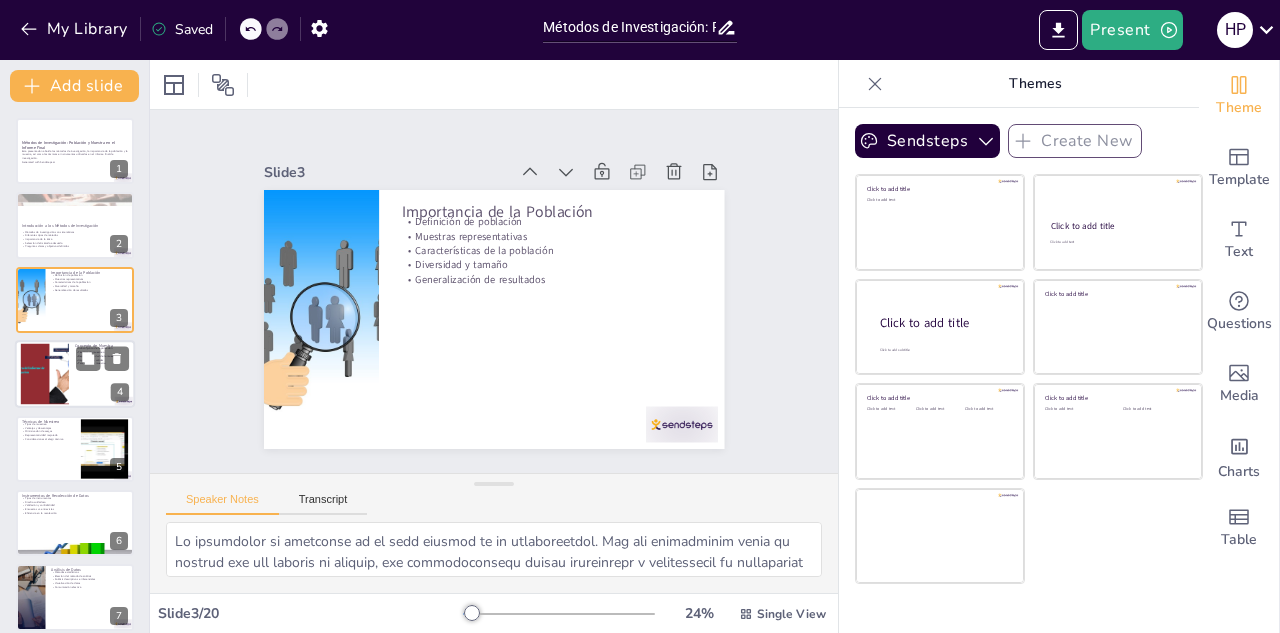 click at bounding box center [75, 374] 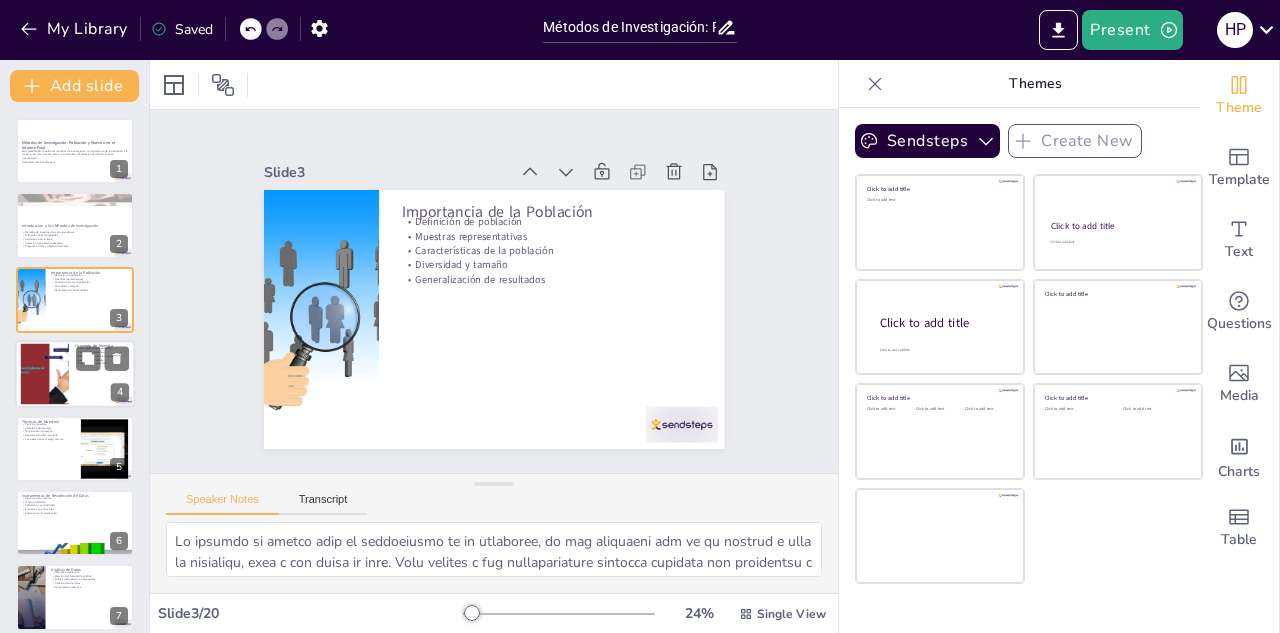 scroll, scrollTop: 7, scrollLeft: 0, axis: vertical 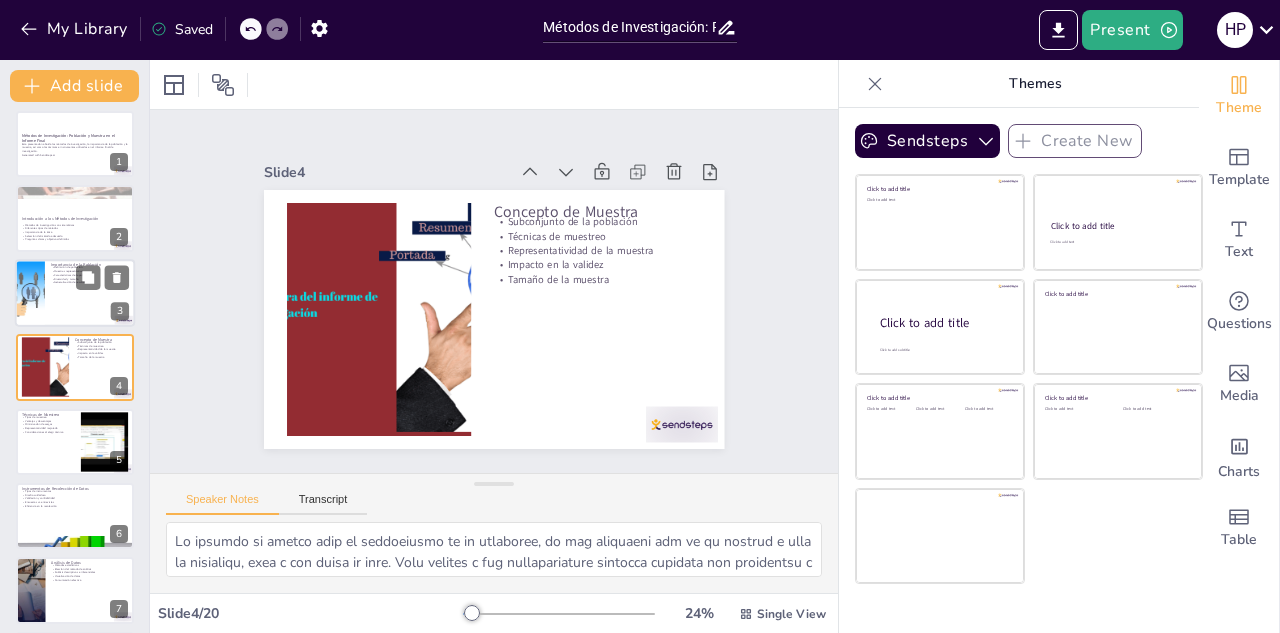 click on "Muestras representativas" at bounding box center (90, 271) 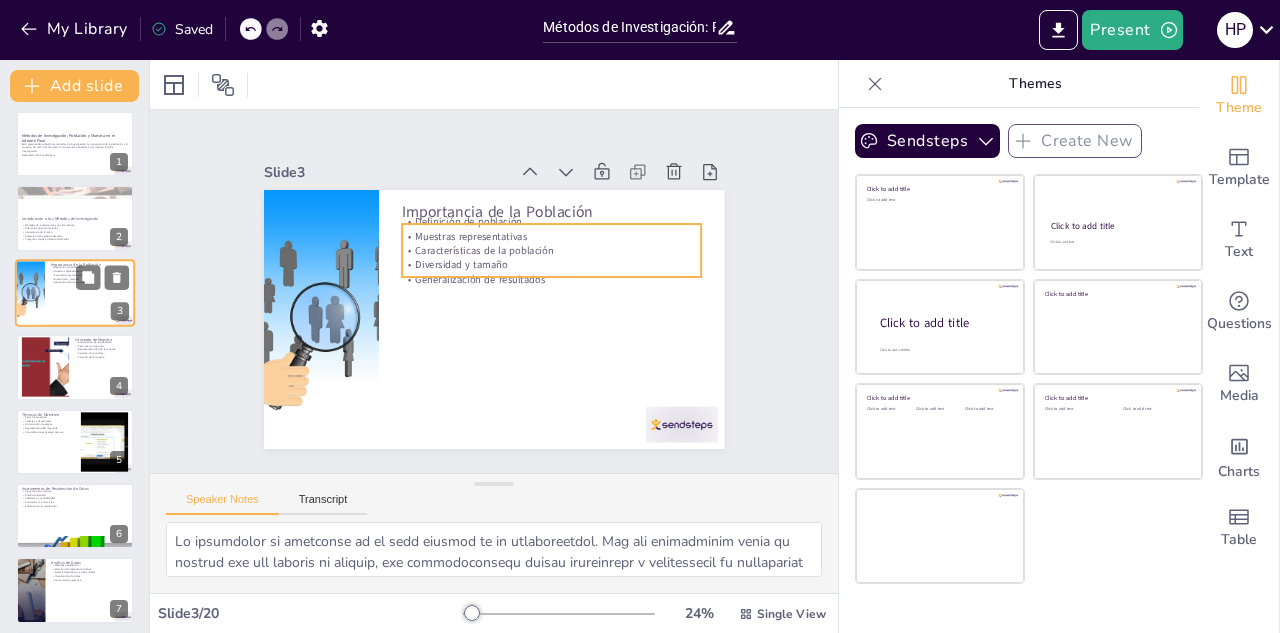 scroll, scrollTop: 0, scrollLeft: 0, axis: both 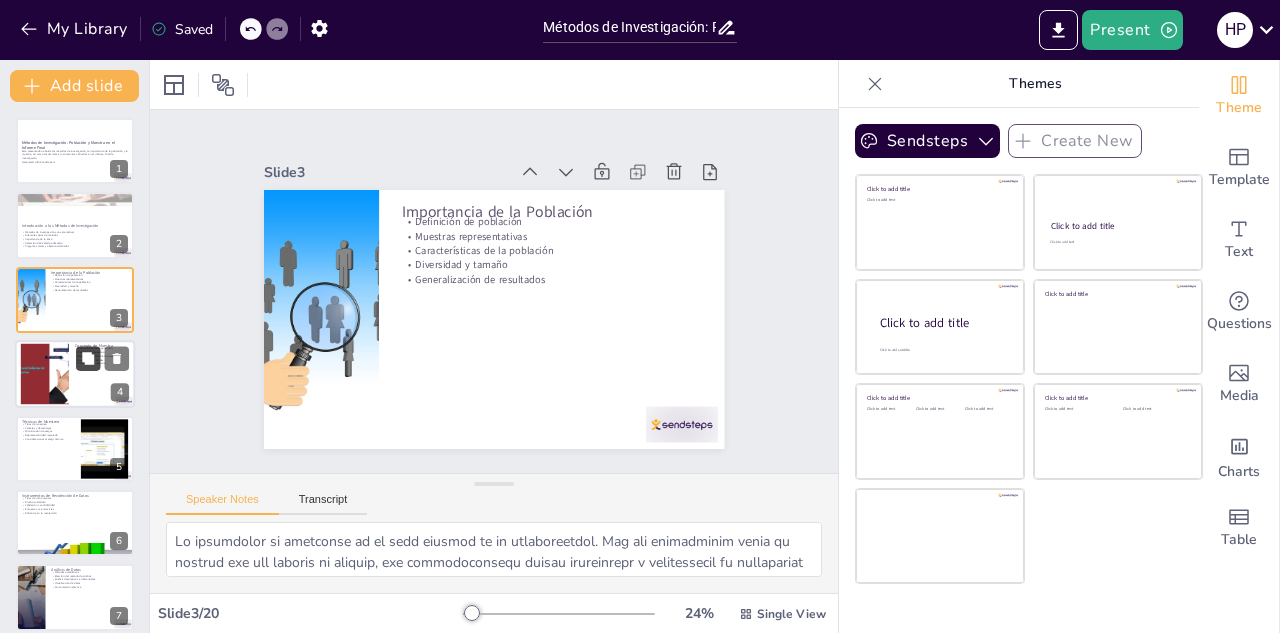 click at bounding box center (88, 359) 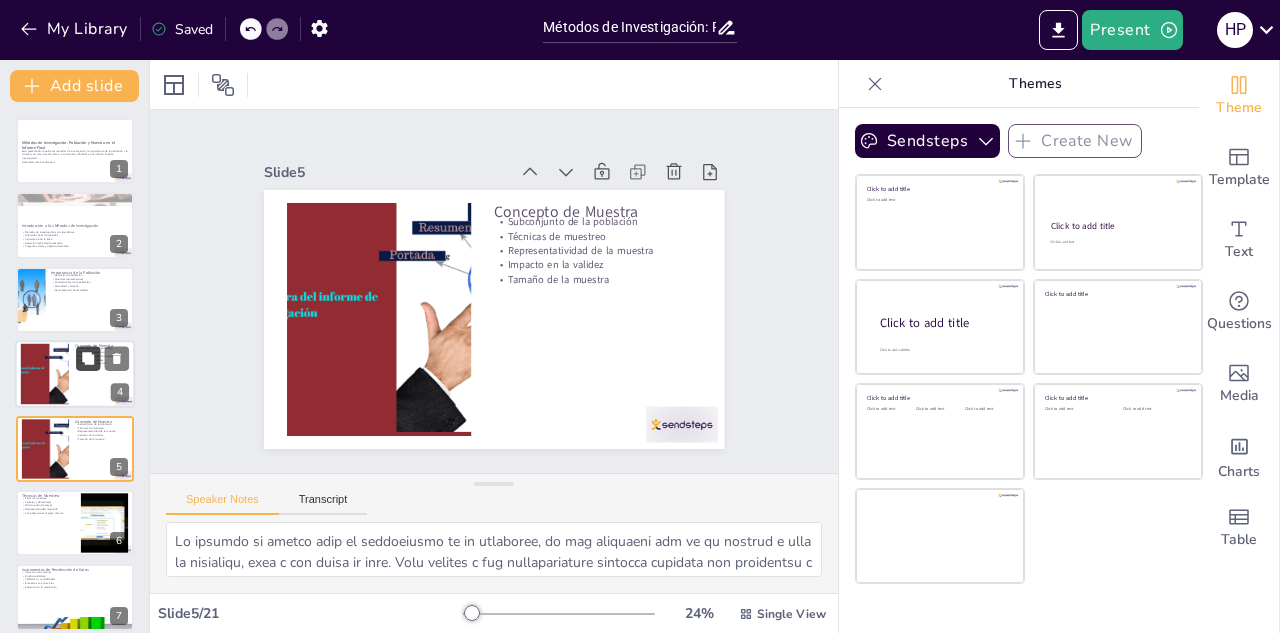 scroll, scrollTop: 81, scrollLeft: 0, axis: vertical 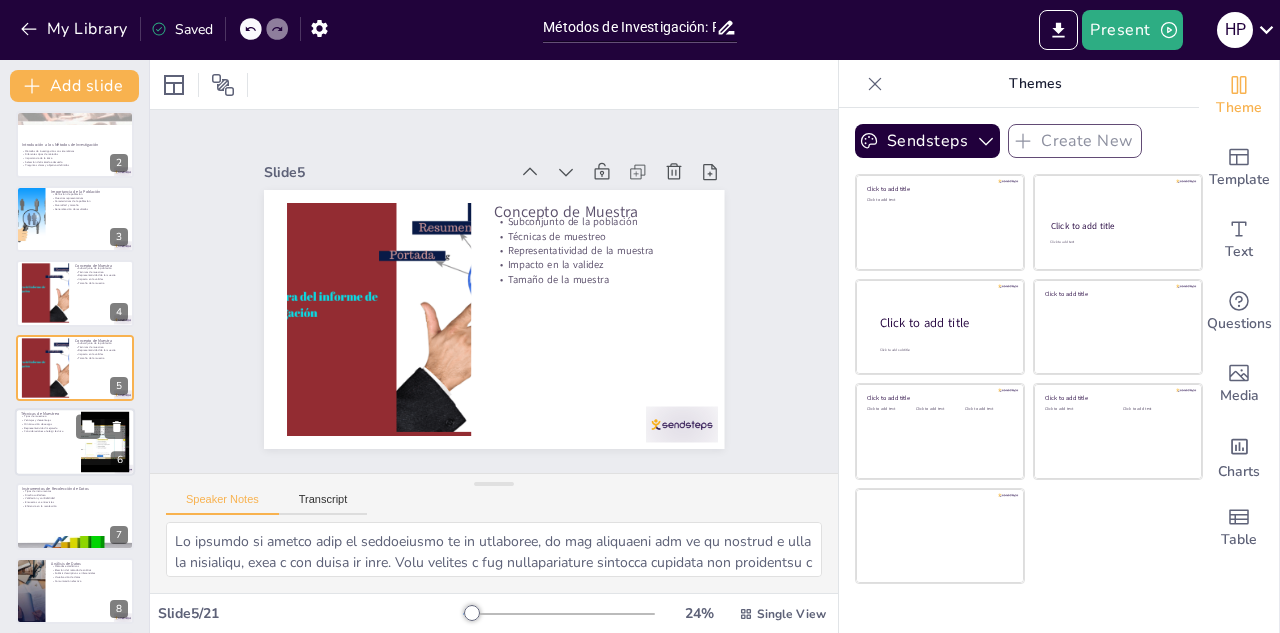 click on "Técnicas de Muestreo" at bounding box center (48, 414) 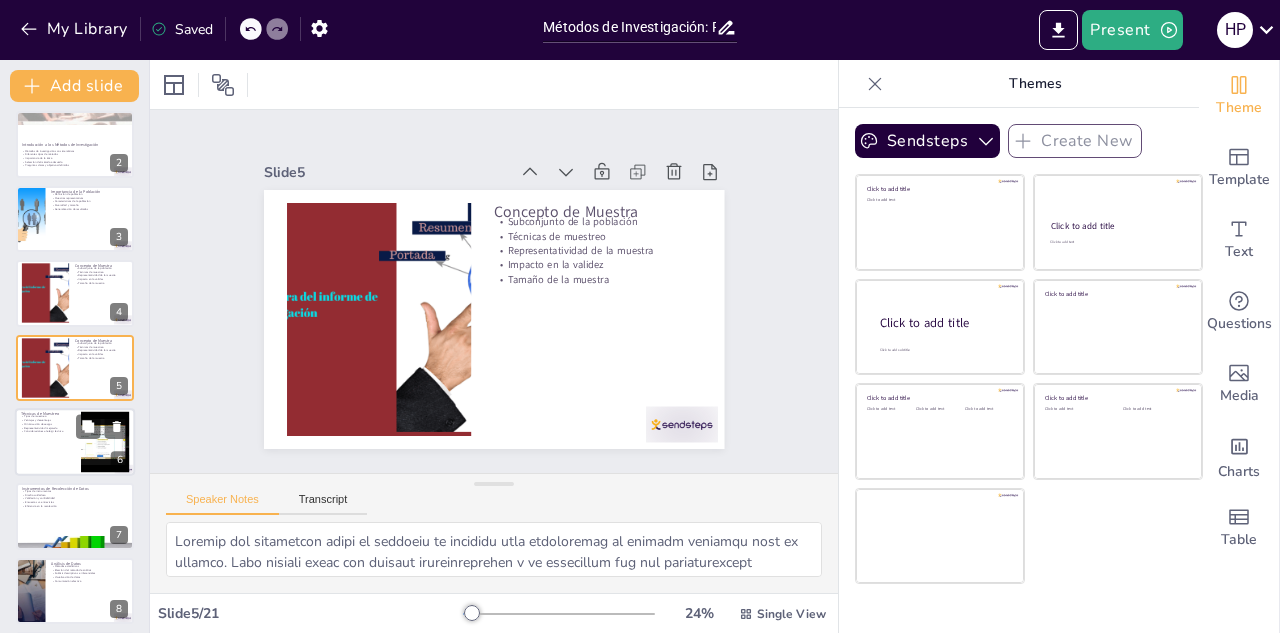 scroll, scrollTop: 156, scrollLeft: 0, axis: vertical 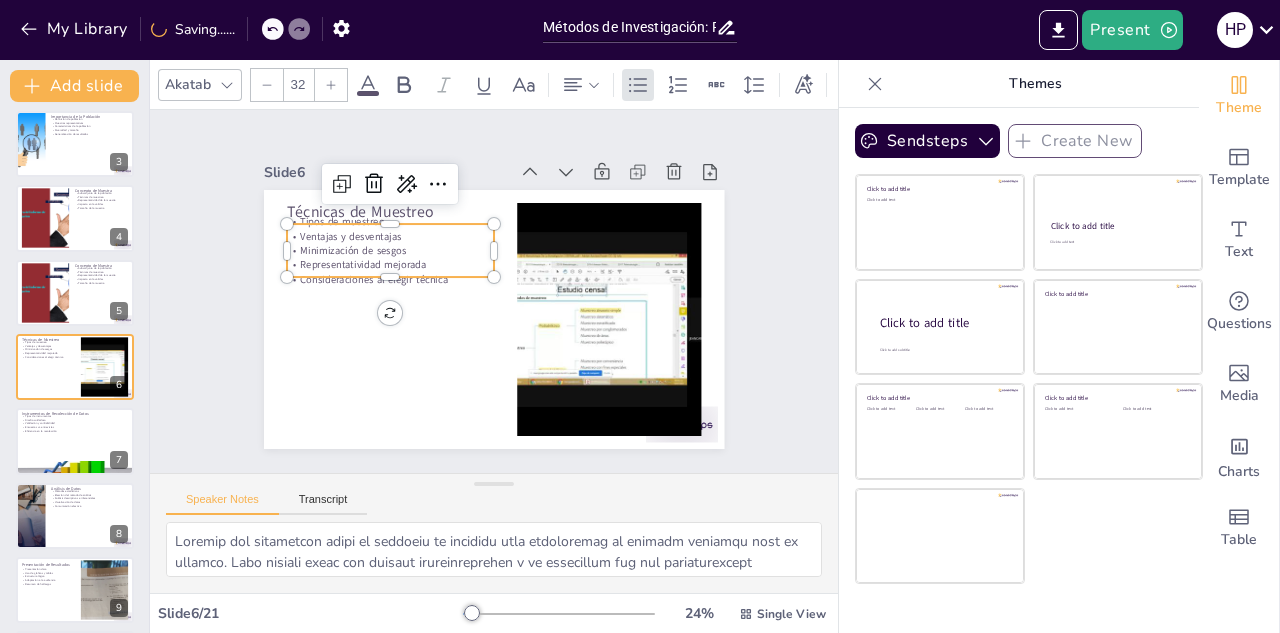 click on "Representatividad mejorada" at bounding box center [475, 186] 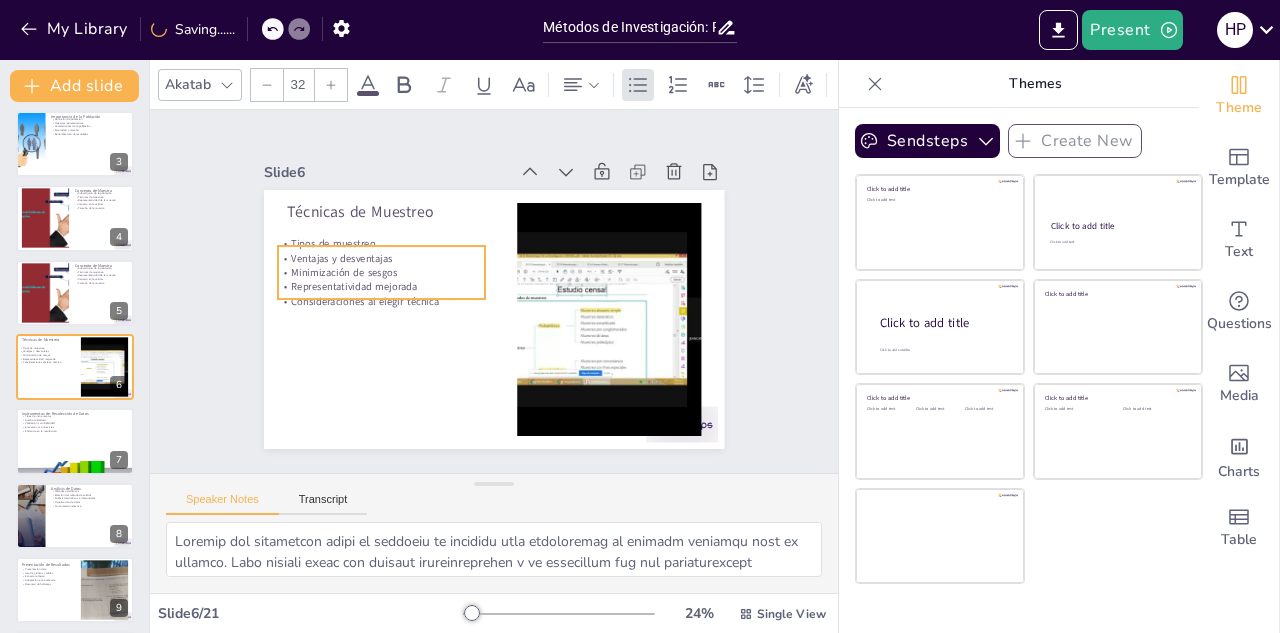 drag, startPoint x: 346, startPoint y: 260, endPoint x: 337, endPoint y: 282, distance: 23.769728 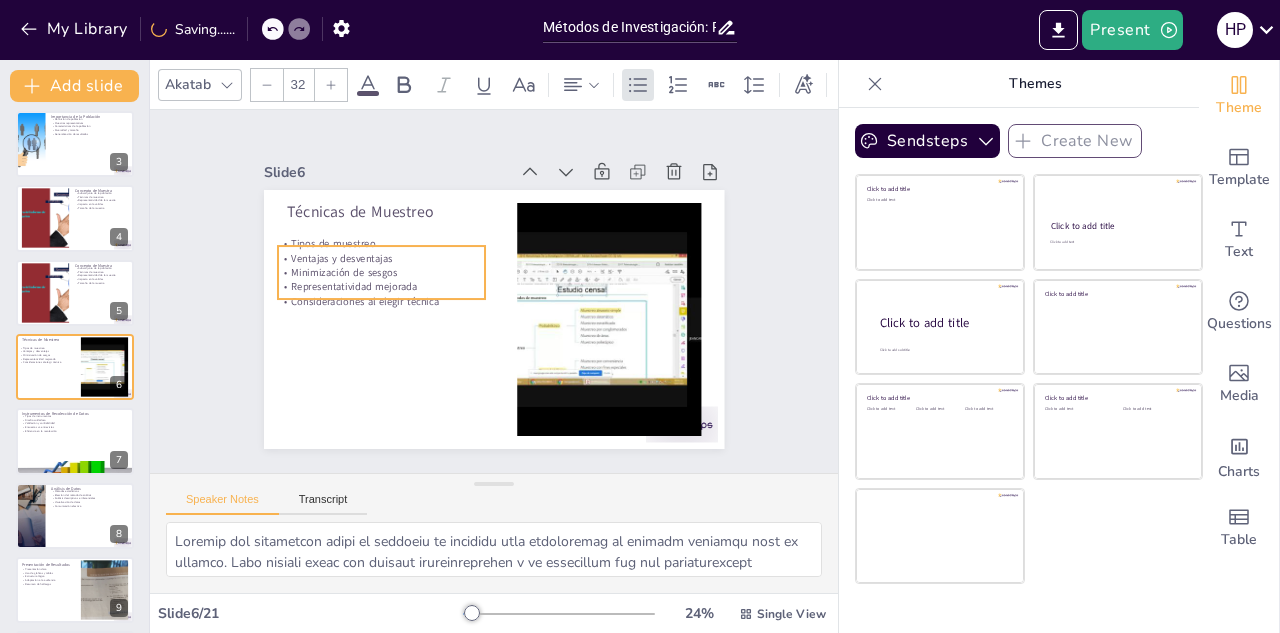 click on "Representatividad mejorada" at bounding box center (415, 372) 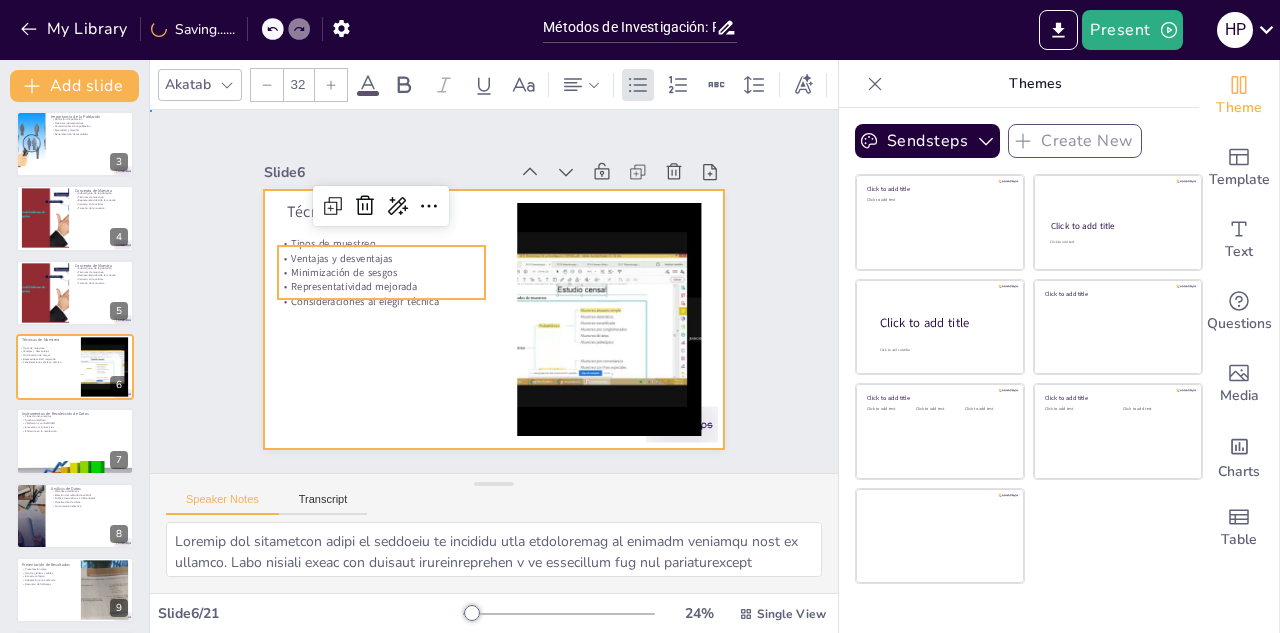 click at bounding box center (480, 267) 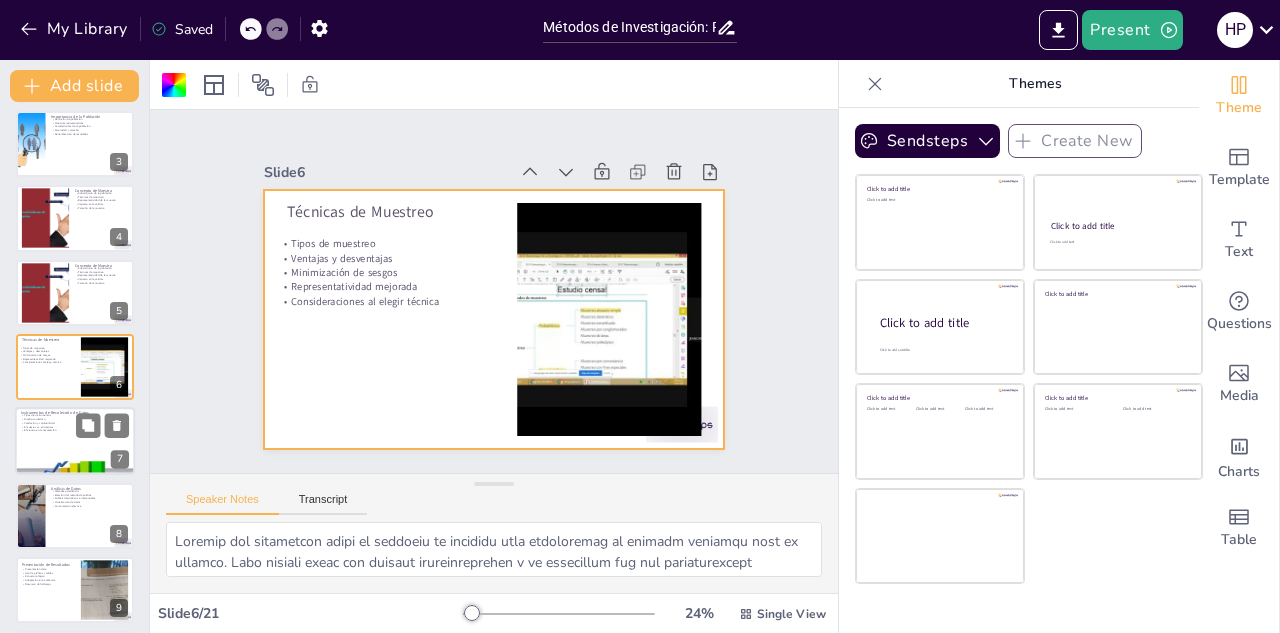 click at bounding box center (75, 442) 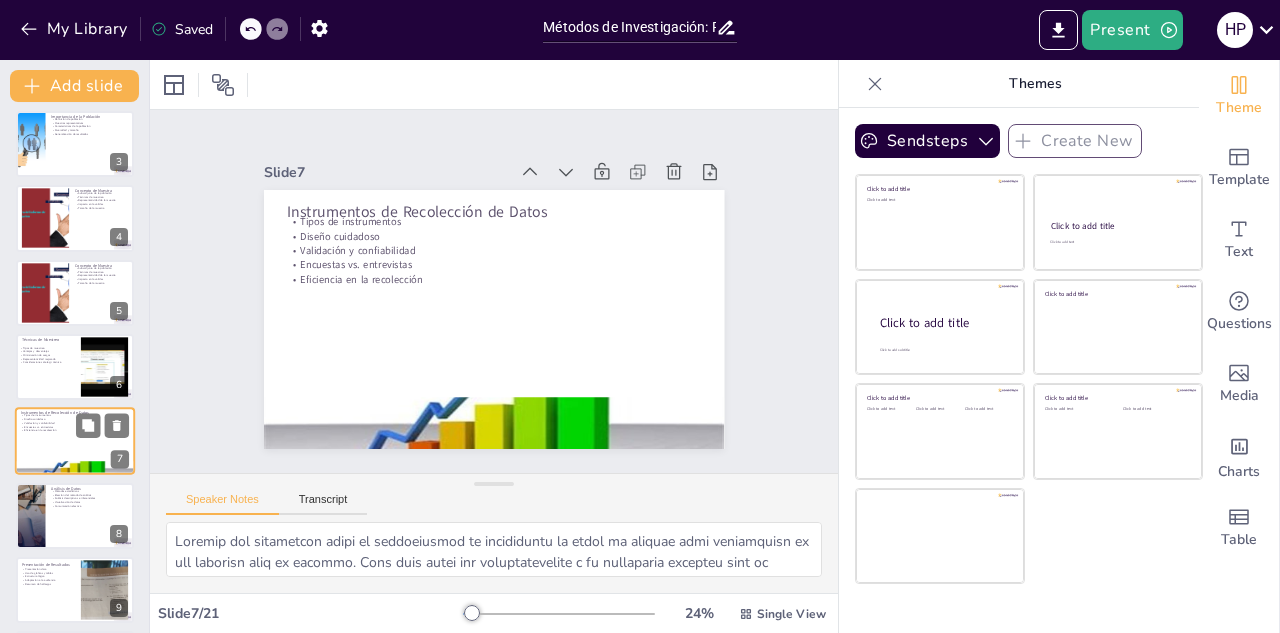 scroll, scrollTop: 230, scrollLeft: 0, axis: vertical 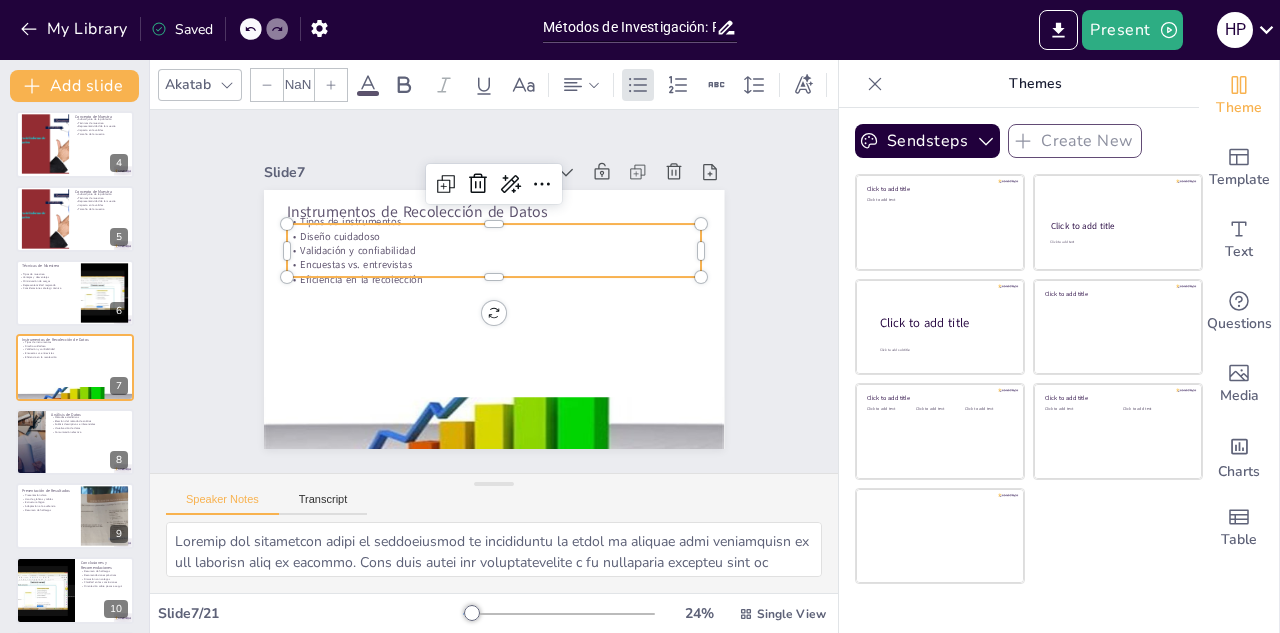 type on "32" 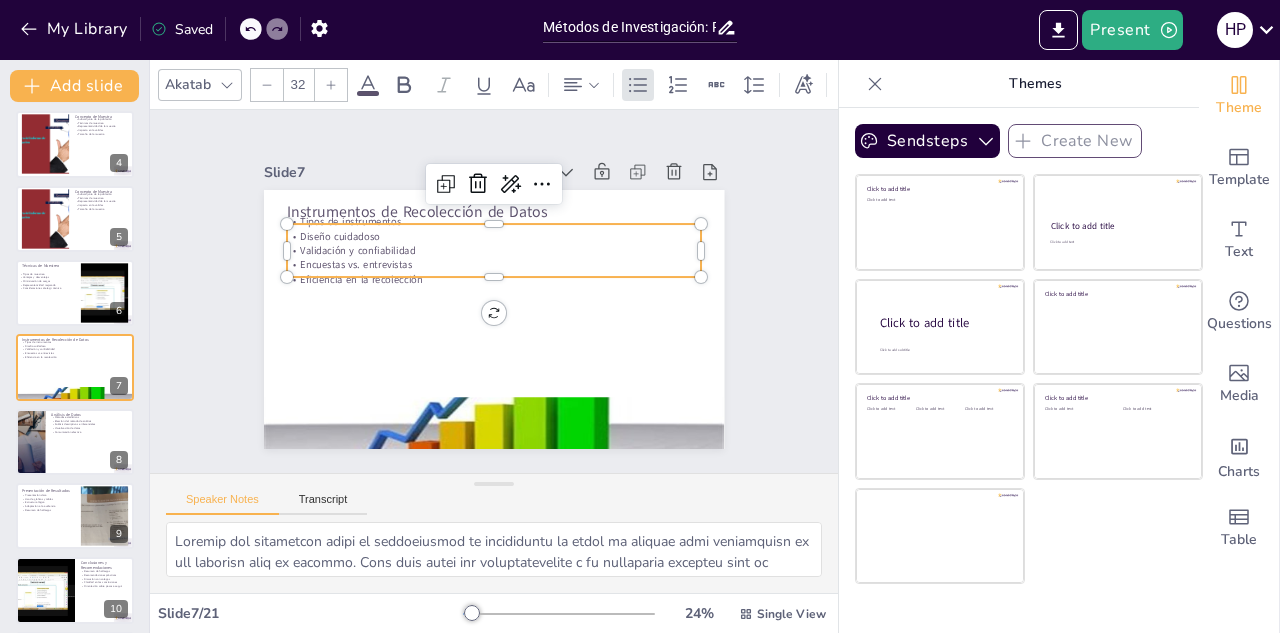 click on "Encuestas vs. entrevistas" at bounding box center [518, 281] 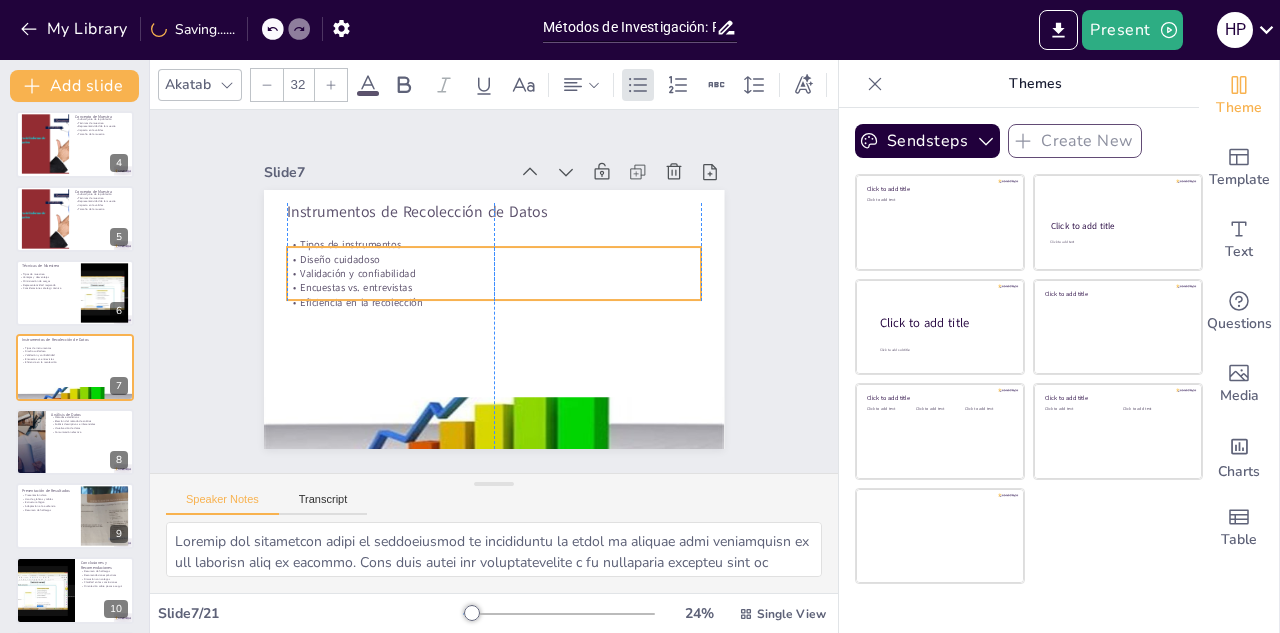 drag, startPoint x: 353, startPoint y: 264, endPoint x: 350, endPoint y: 286, distance: 22.203604 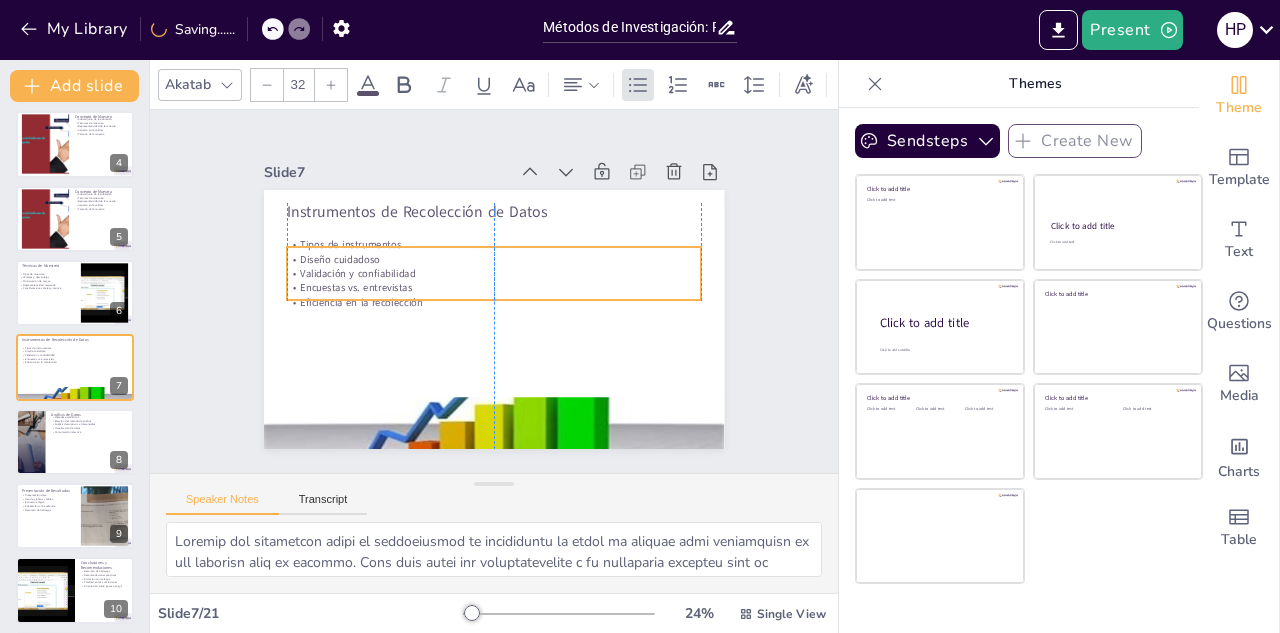 click on "Encuestas vs. entrevistas" at bounding box center [495, 287] 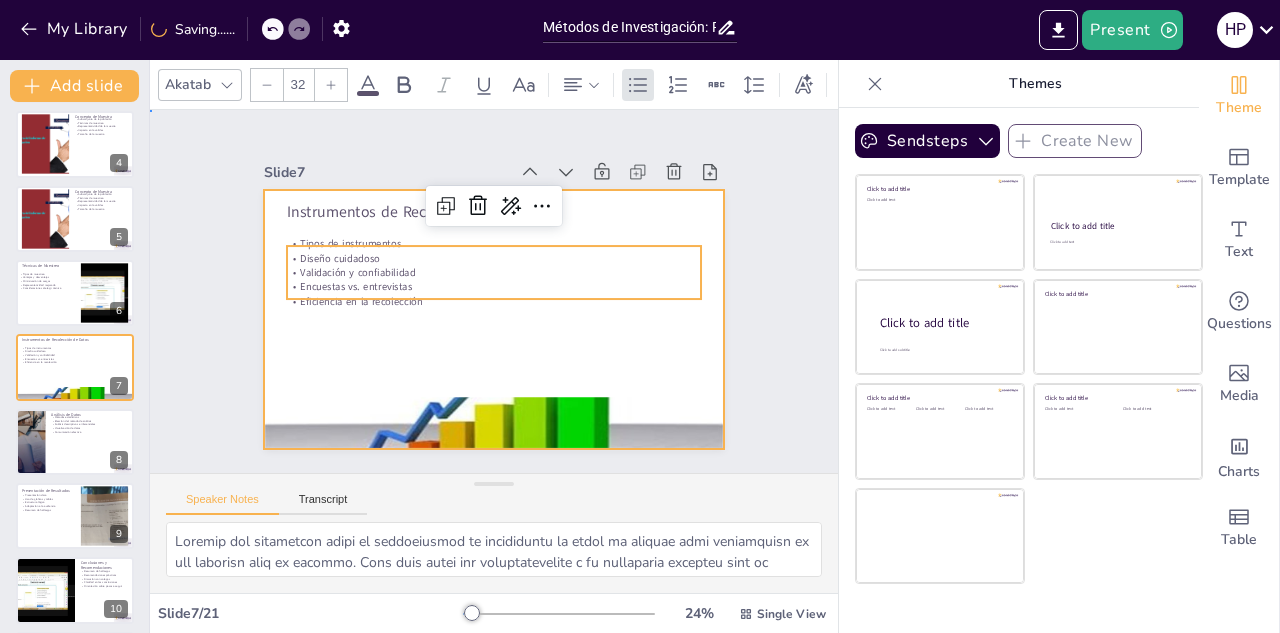 click at bounding box center [467, 300] 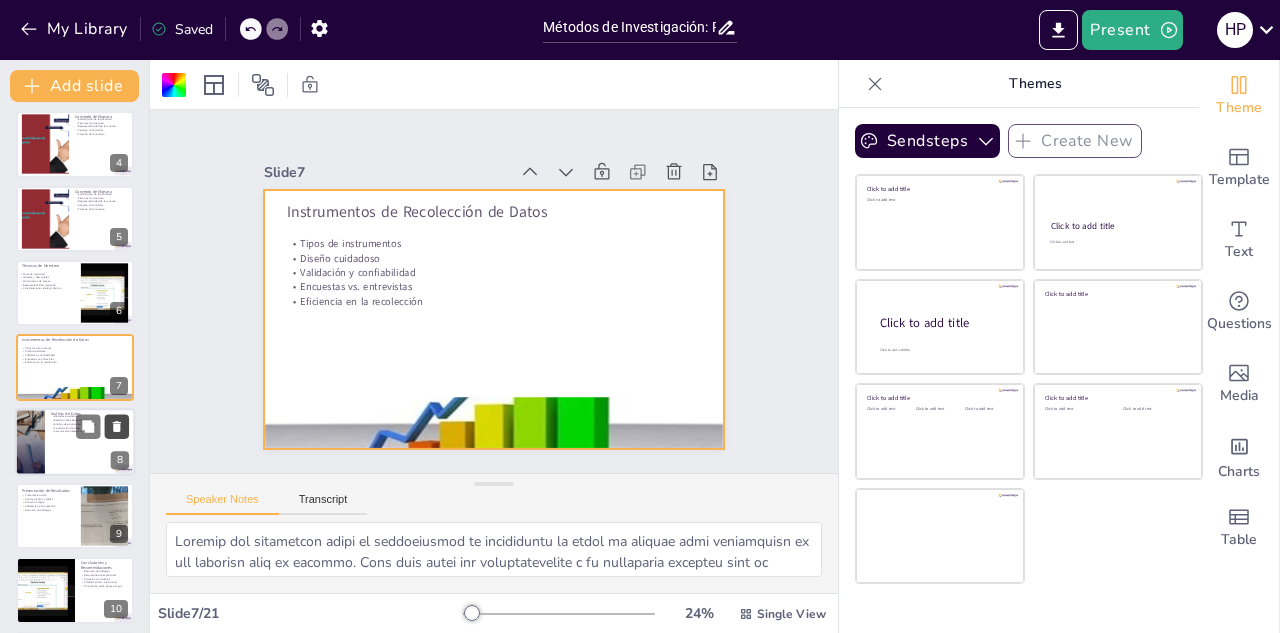 click 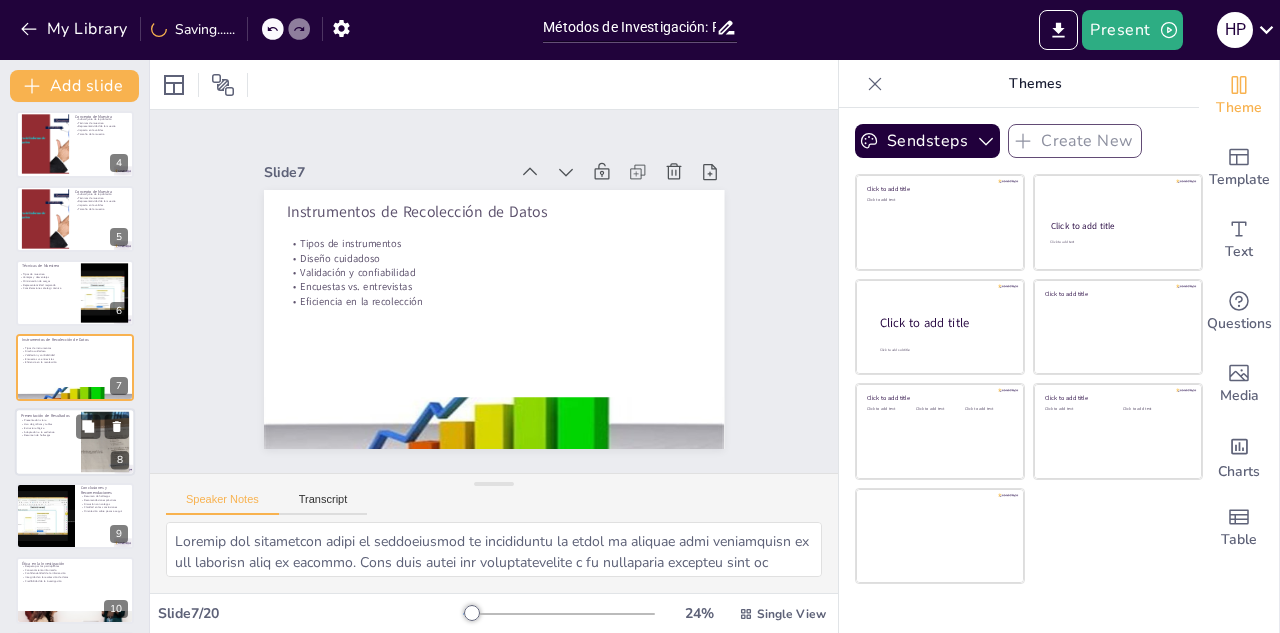 click on "Uso de gráficos y tablas" at bounding box center [48, 424] 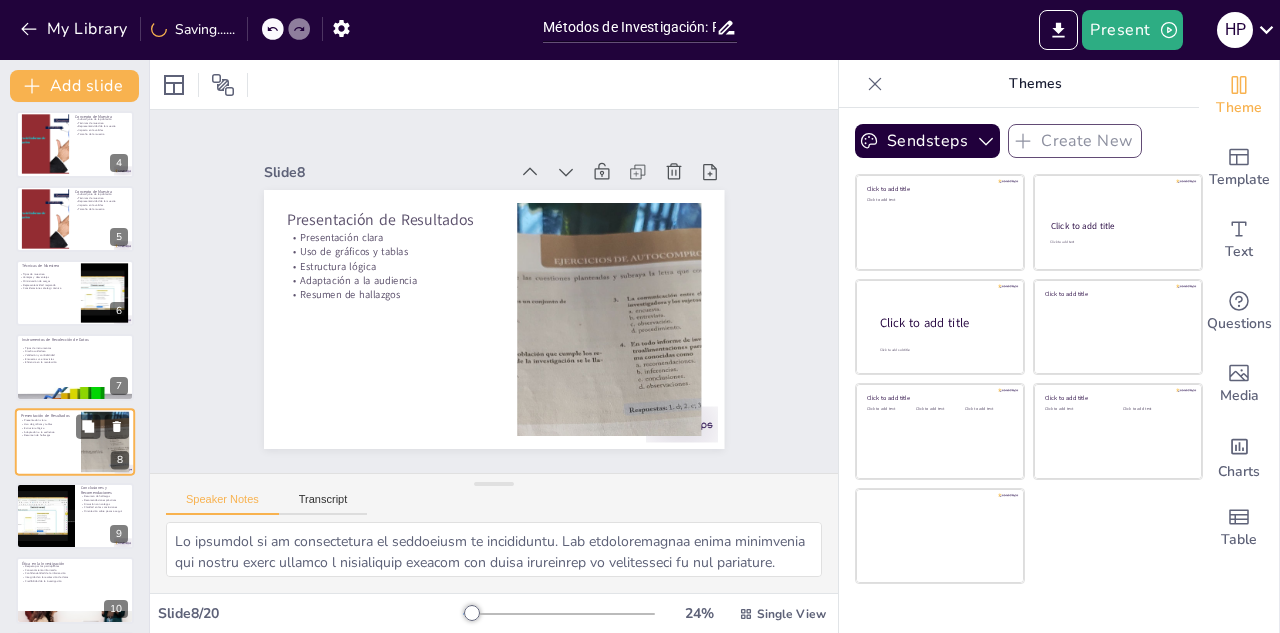 scroll, scrollTop: 304, scrollLeft: 0, axis: vertical 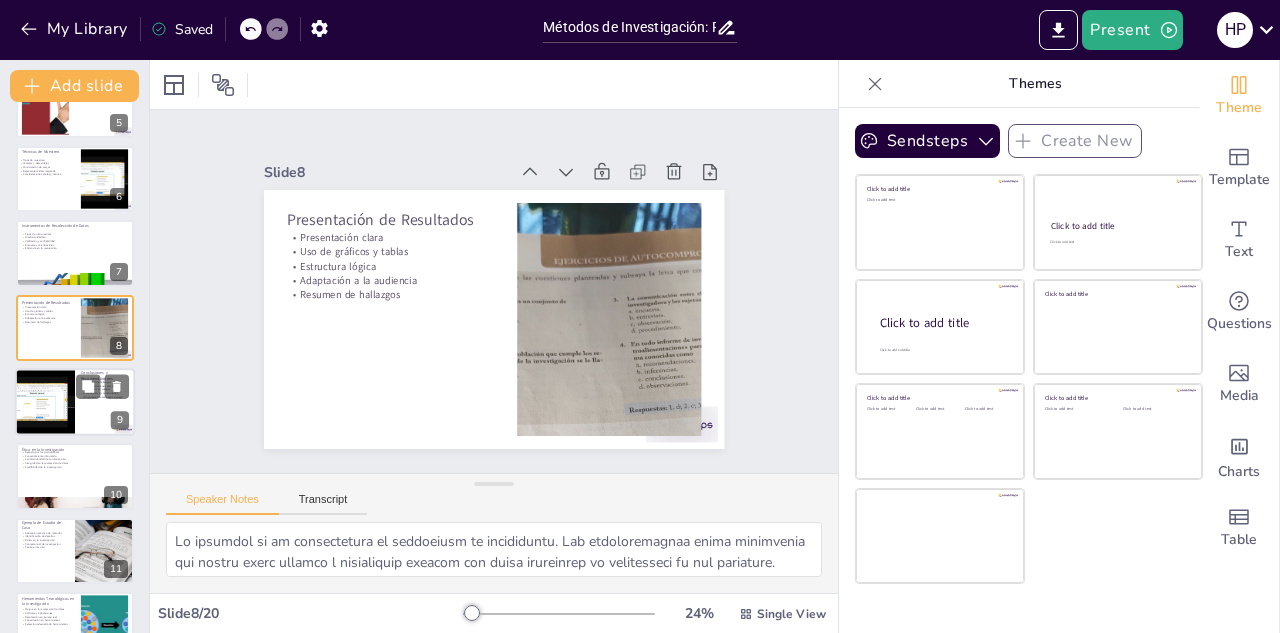 click at bounding box center [45, 402] 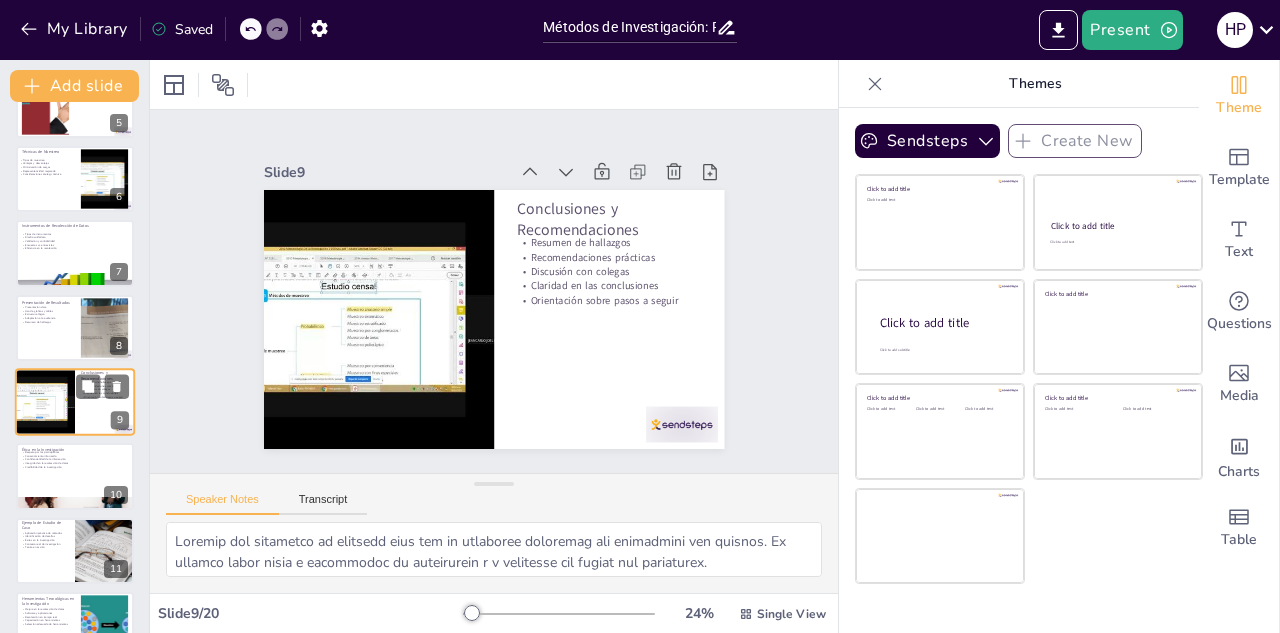 scroll, scrollTop: 379, scrollLeft: 0, axis: vertical 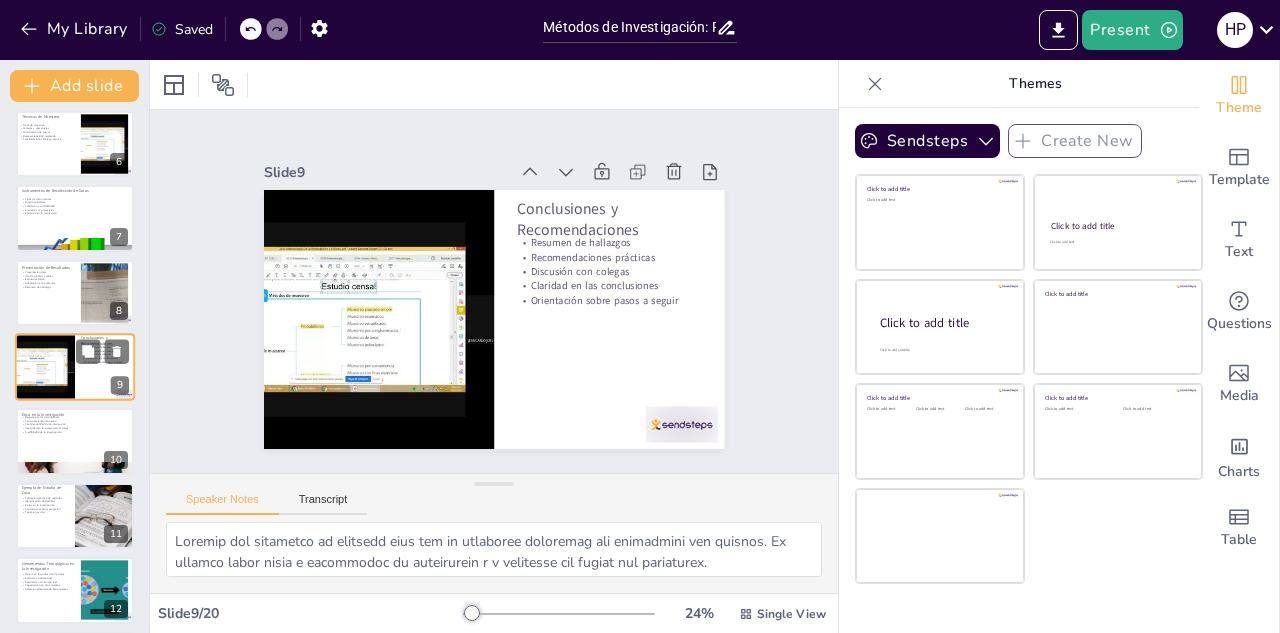 click at bounding box center [45, 367] 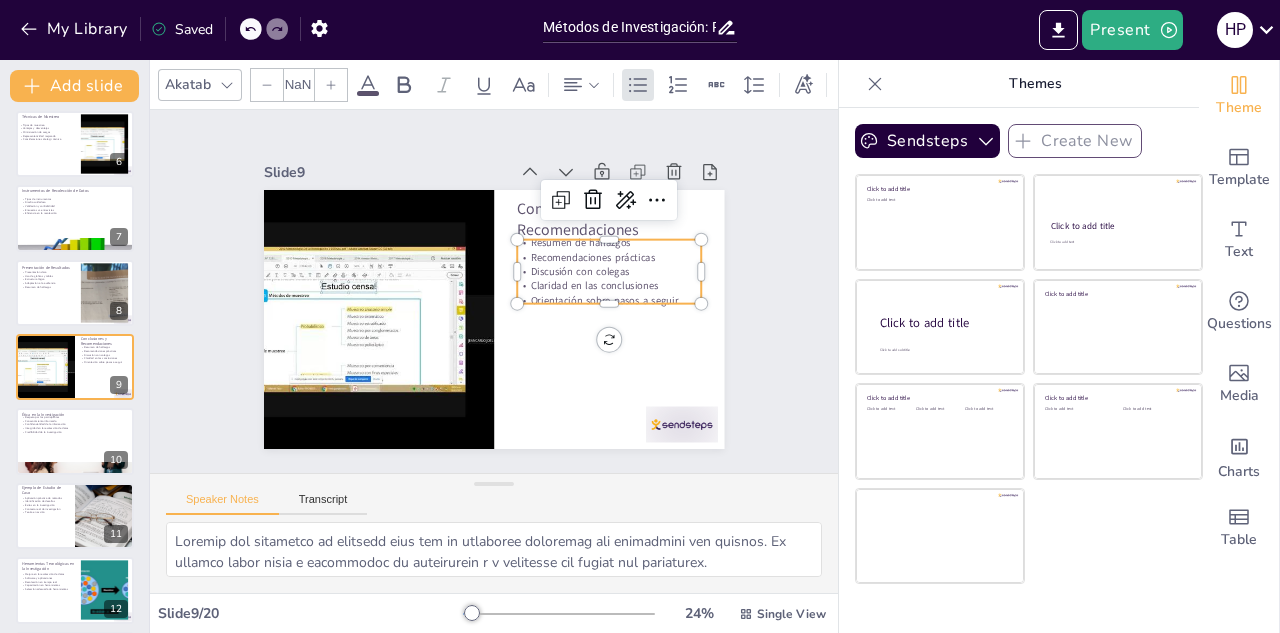 type on "32" 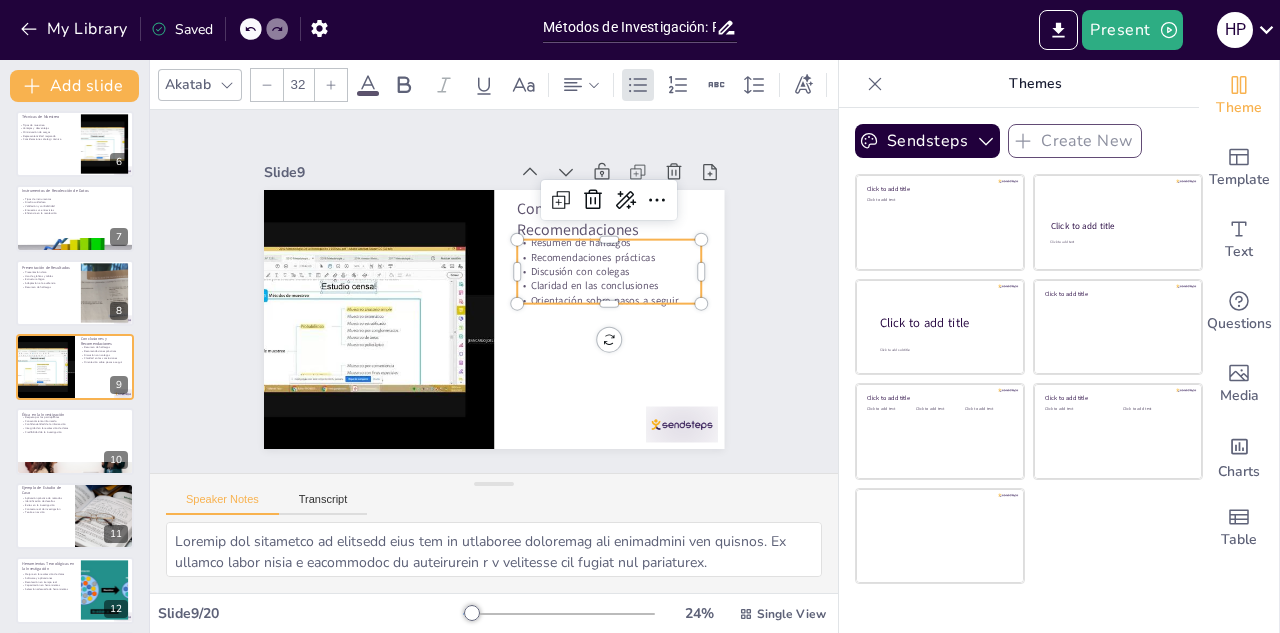 click on "Recomendaciones prácticas" at bounding box center (539, 402) 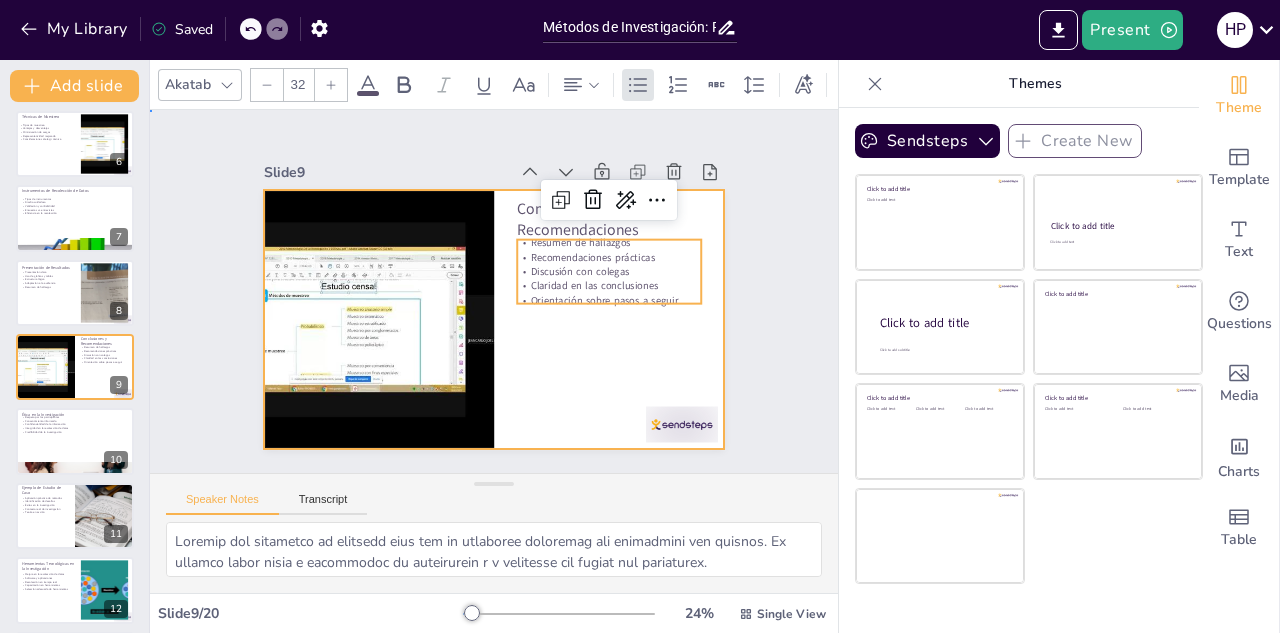 click at bounding box center [471, 308] 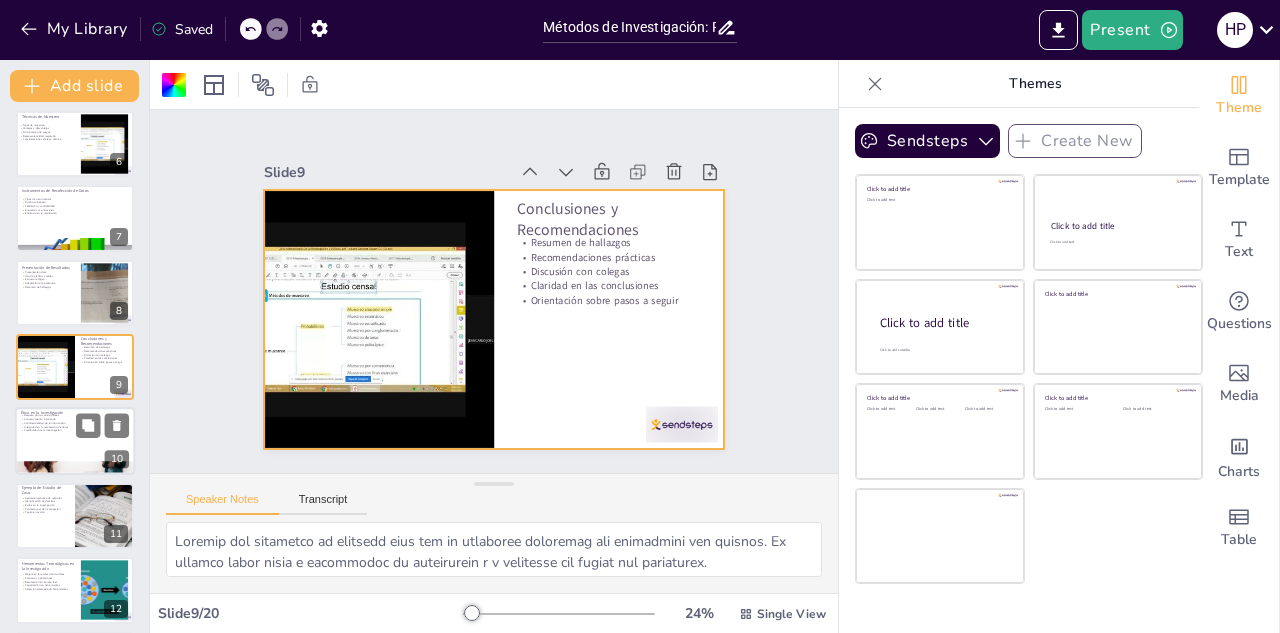 click on "Credibilidad de la investigación" at bounding box center [75, 431] 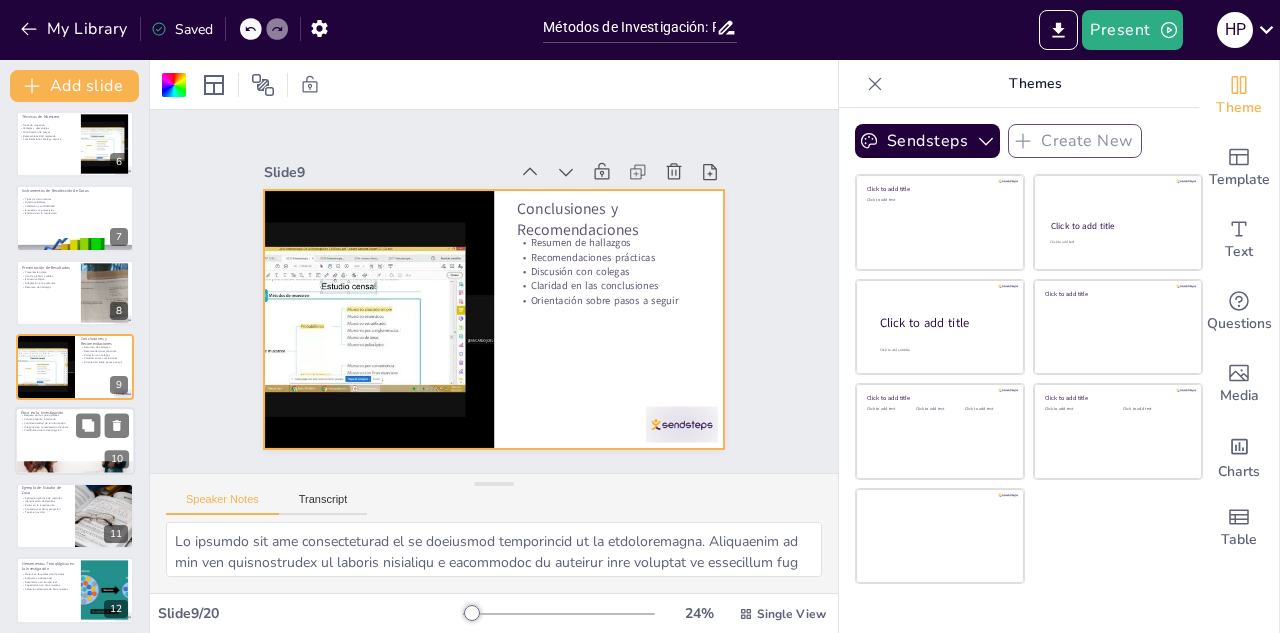 scroll, scrollTop: 453, scrollLeft: 0, axis: vertical 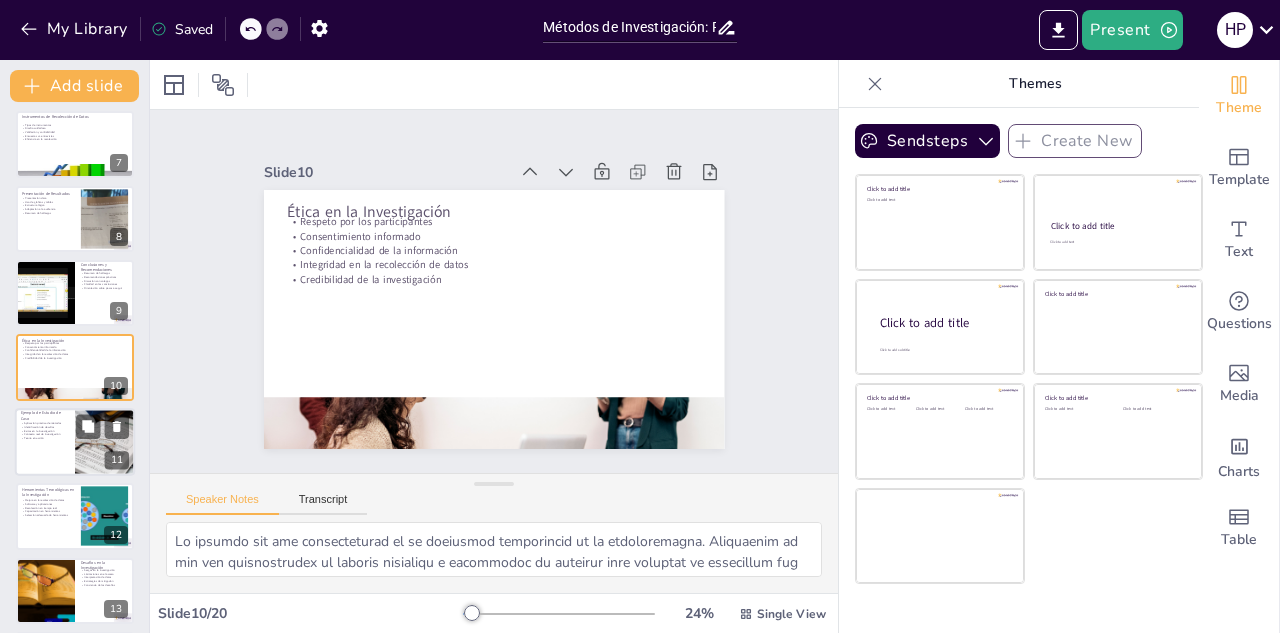 click on "Éxitos en la investigación" at bounding box center [45, 431] 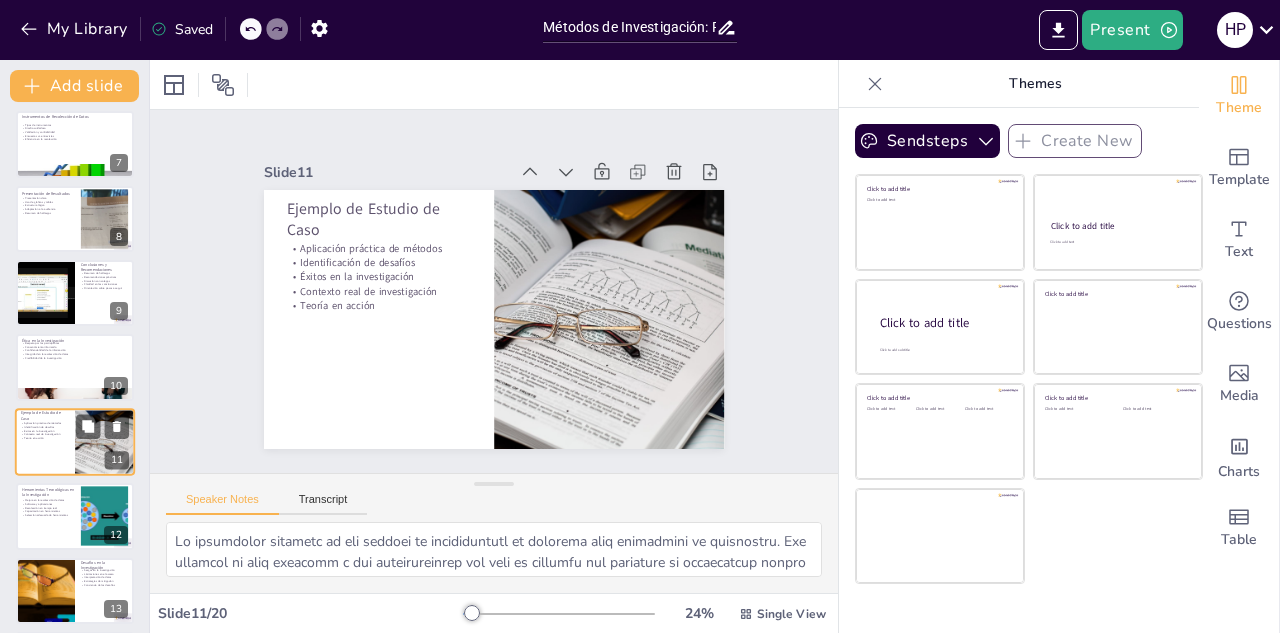 scroll, scrollTop: 527, scrollLeft: 0, axis: vertical 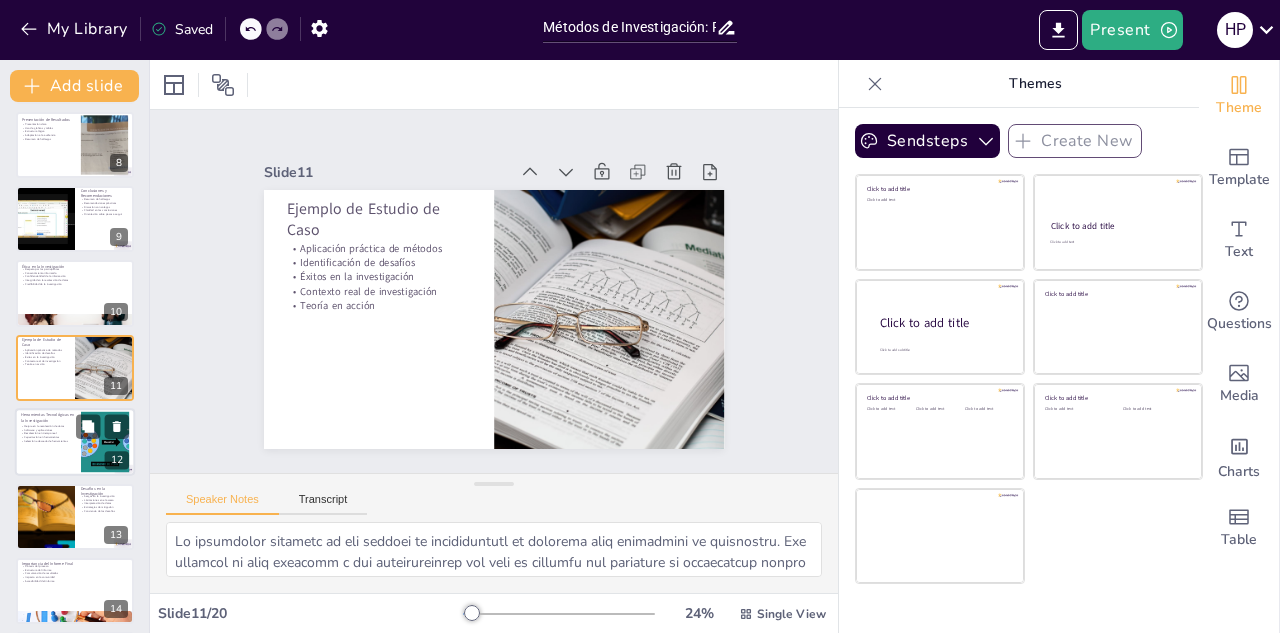 click at bounding box center [75, 442] 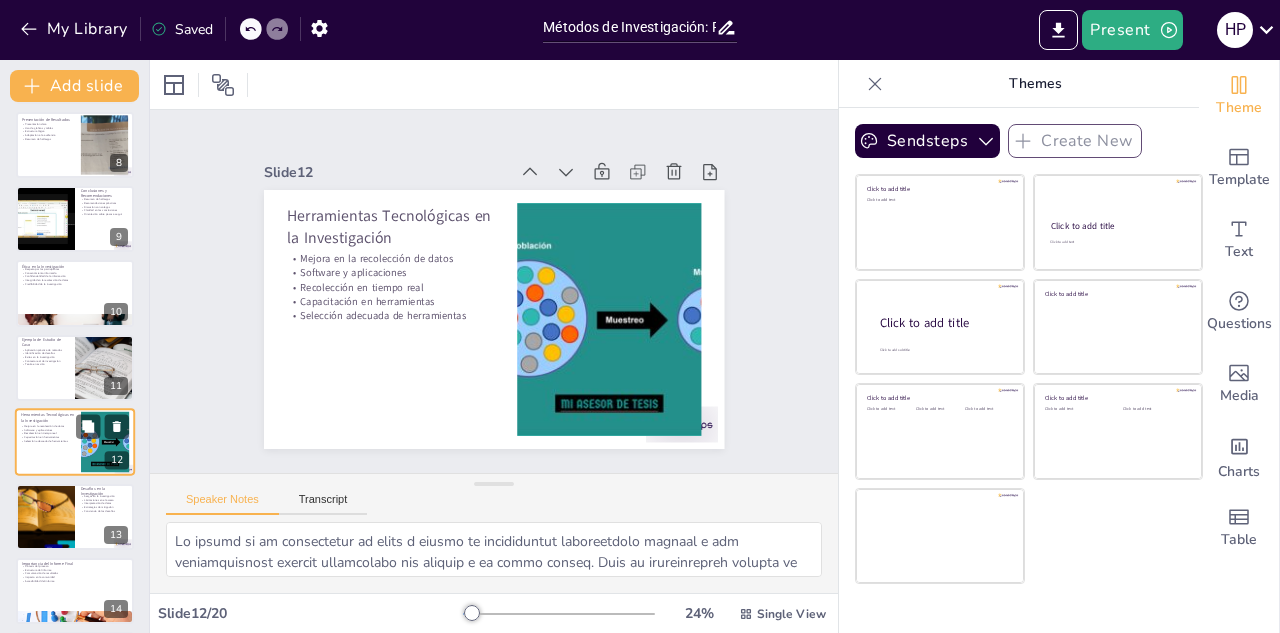 scroll, scrollTop: 602, scrollLeft: 0, axis: vertical 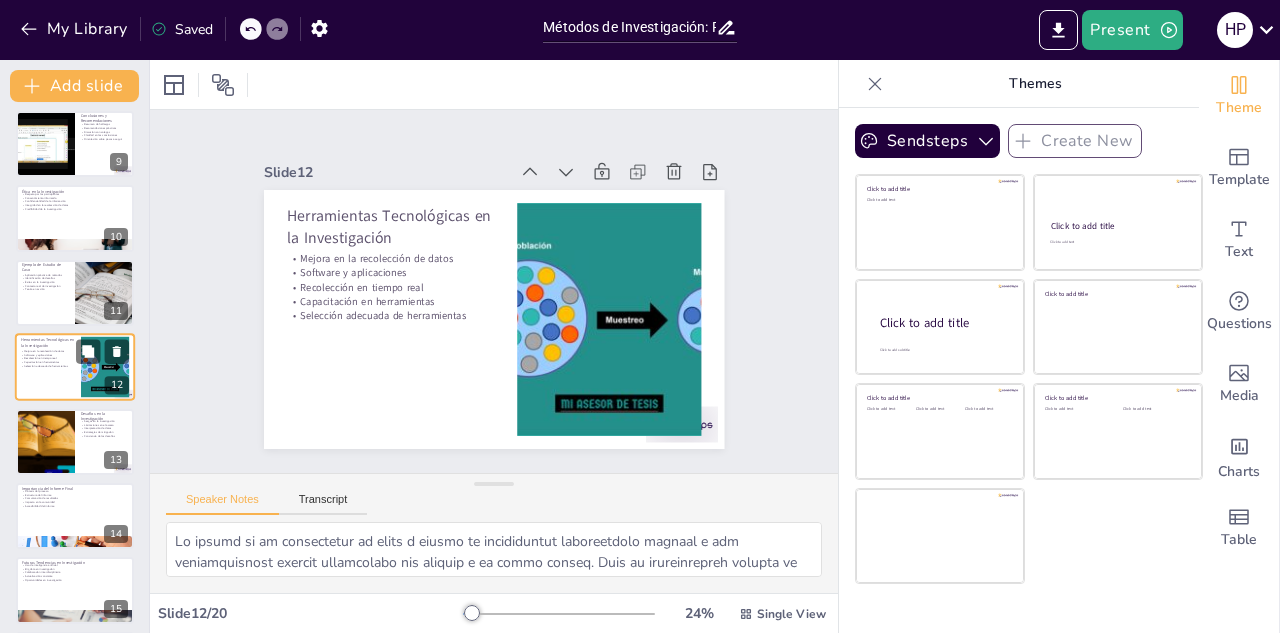 click at bounding box center [45, 442] 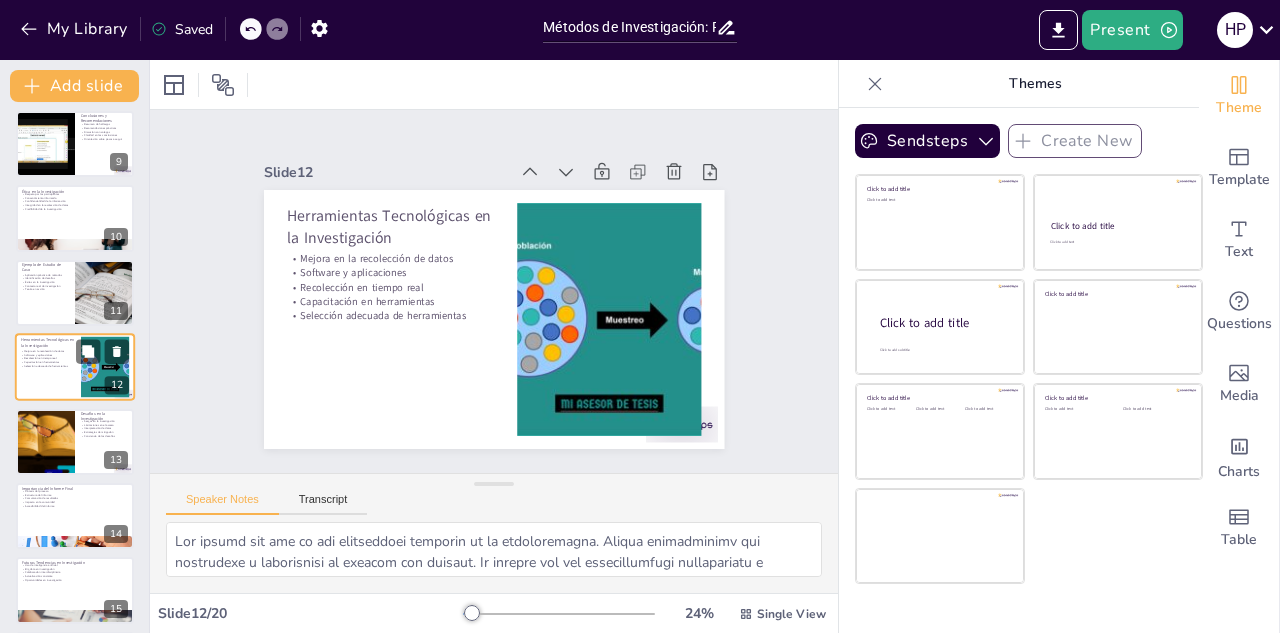 scroll, scrollTop: 676, scrollLeft: 0, axis: vertical 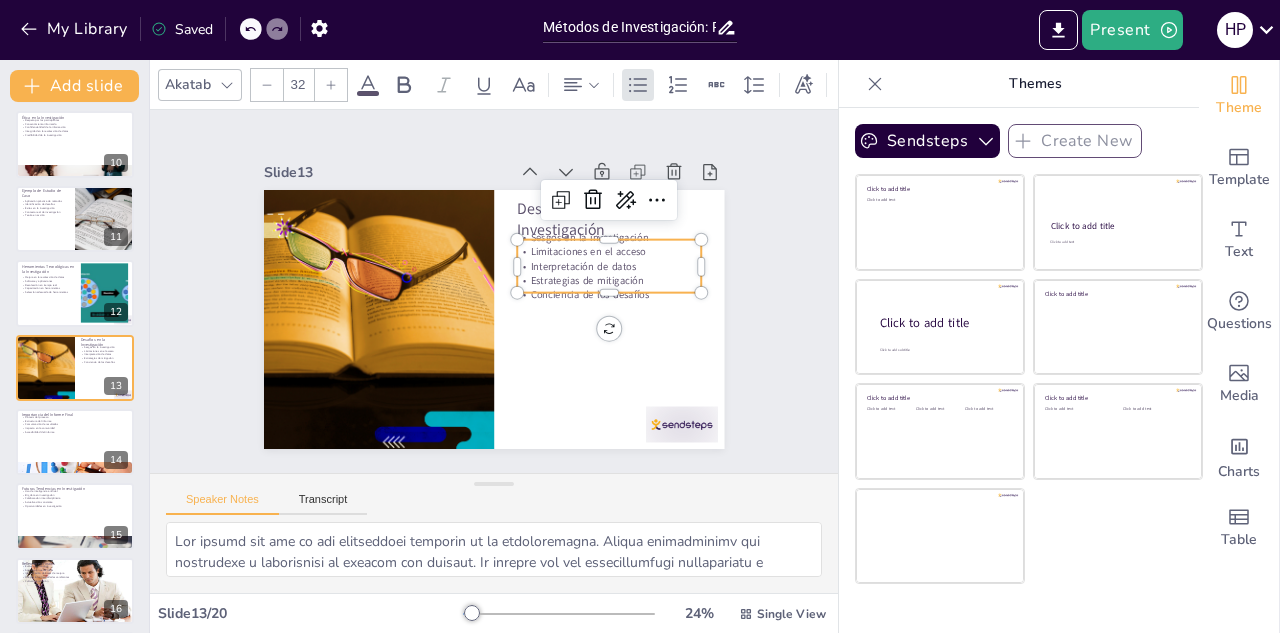 click on "Interpretación de datos" at bounding box center (457, 179) 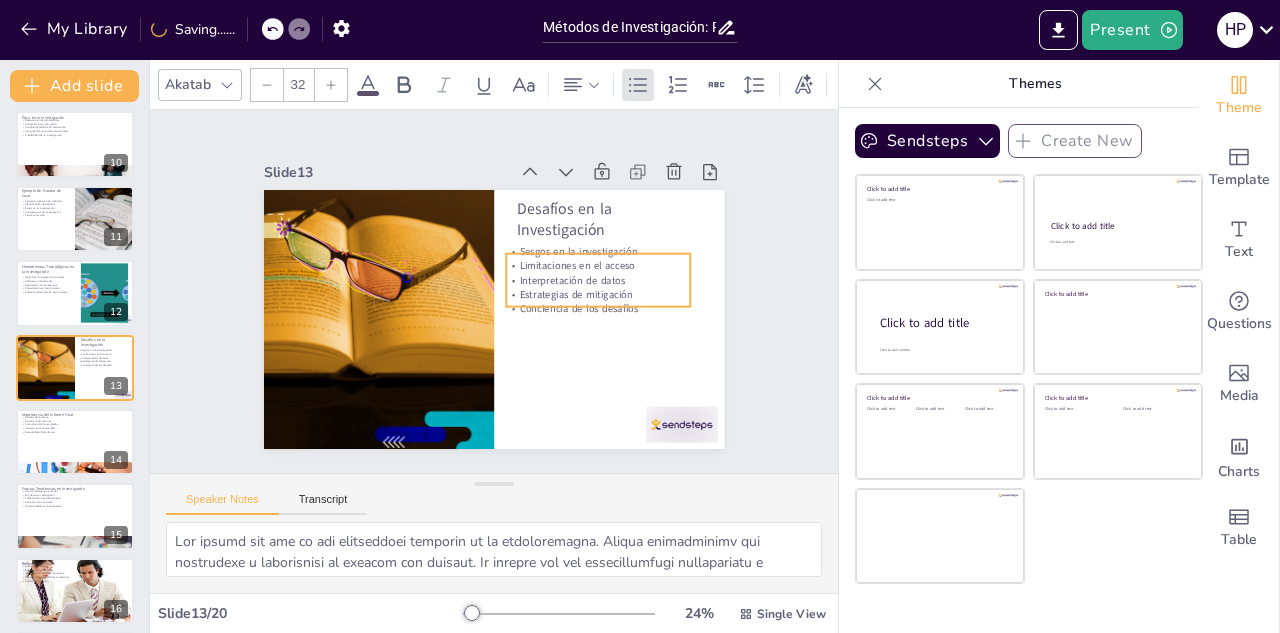 drag, startPoint x: 567, startPoint y: 272, endPoint x: 556, endPoint y: 286, distance: 17.804493 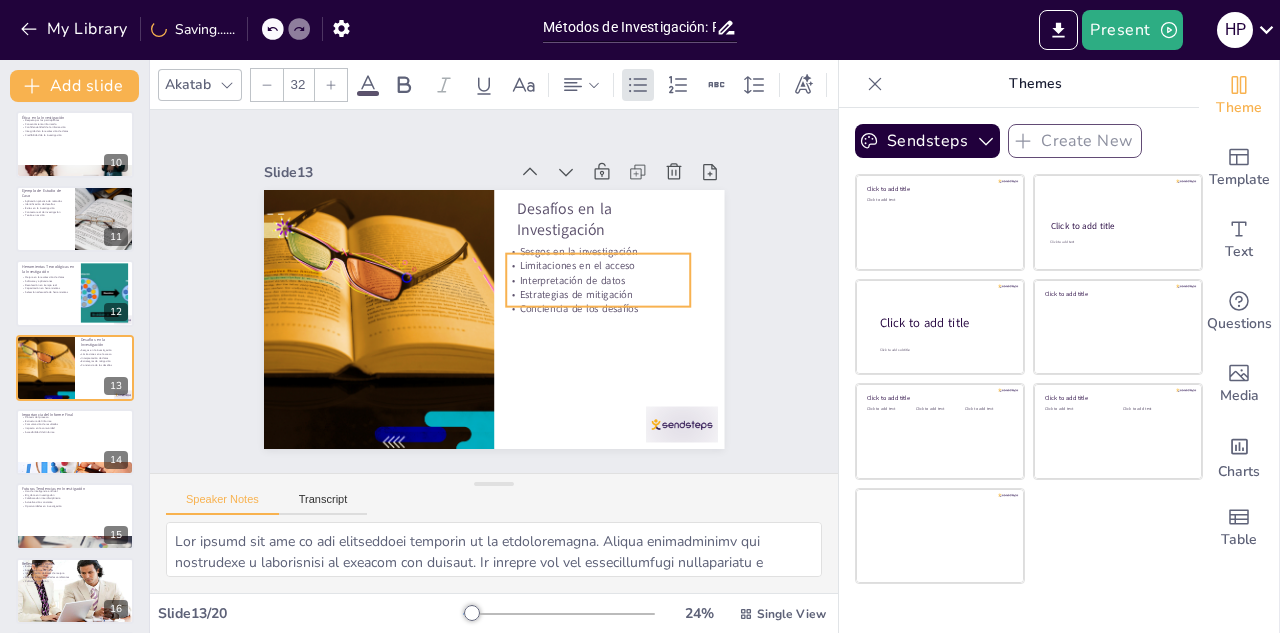 click on "Estrategias de mitigación" at bounding box center (444, 199) 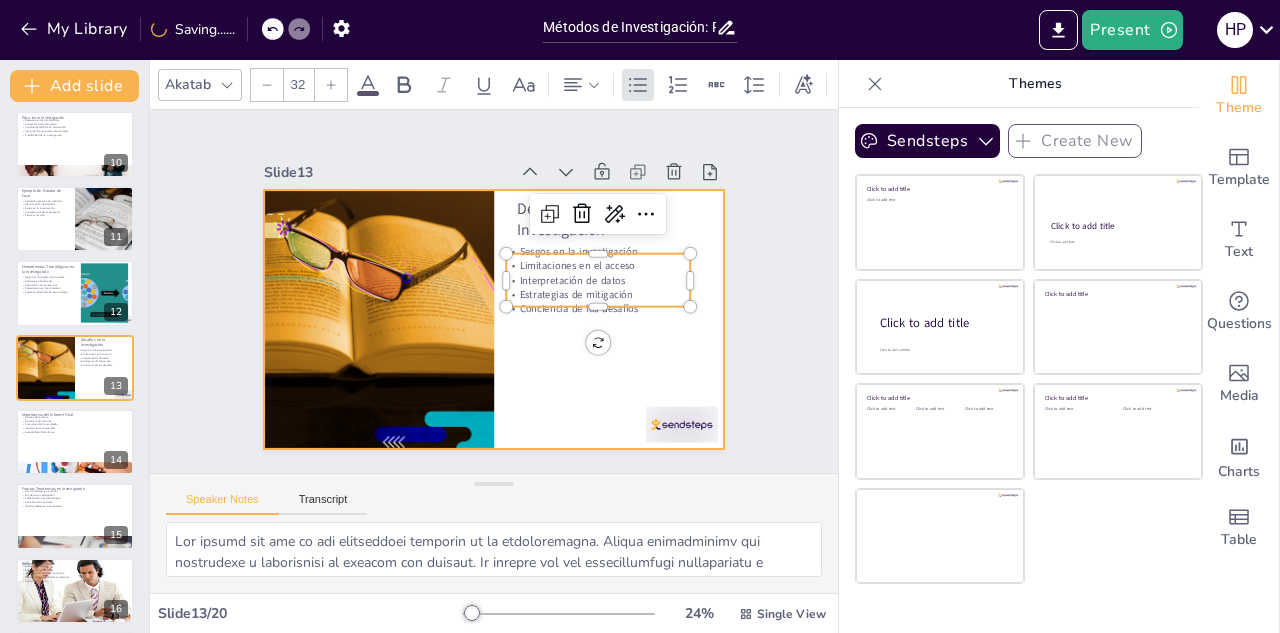 click at bounding box center [471, 308] 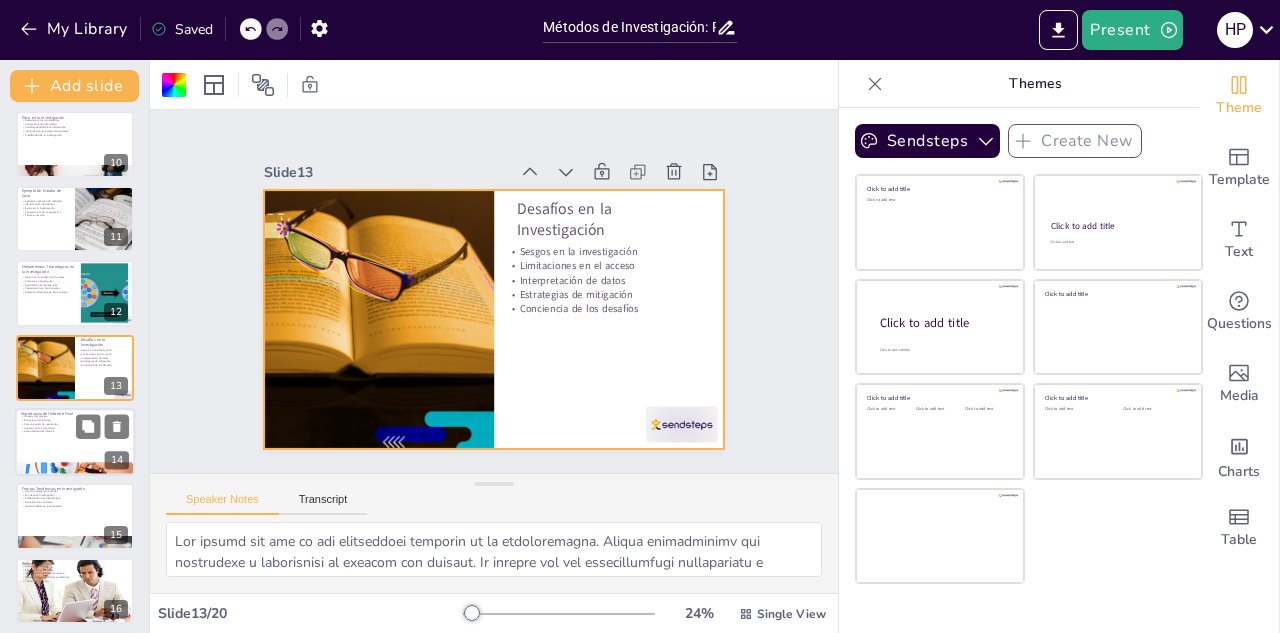 click at bounding box center [75, 442] 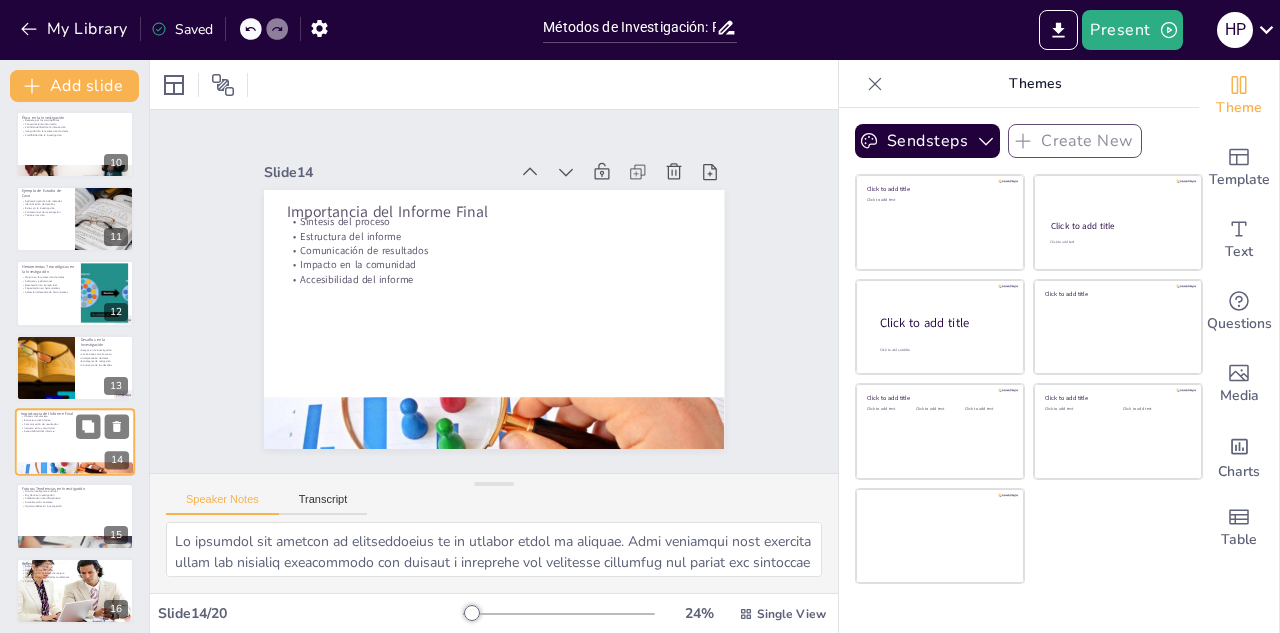 scroll, scrollTop: 751, scrollLeft: 0, axis: vertical 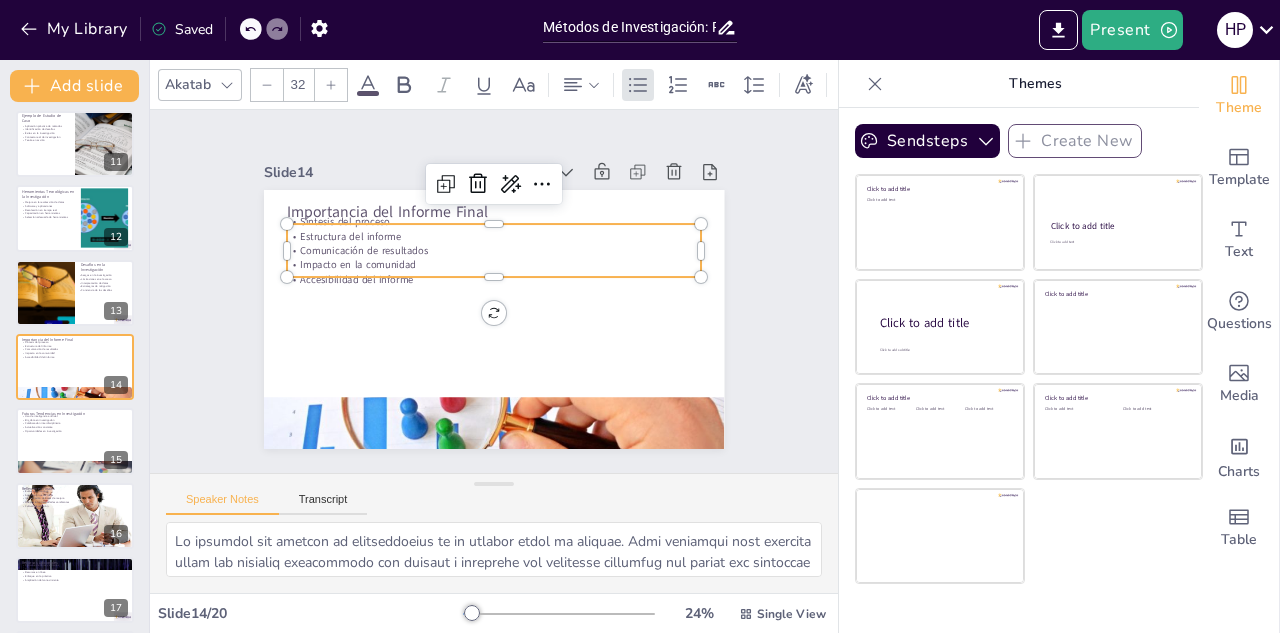 click on "Impacto en la comunidad" at bounding box center (507, 315) 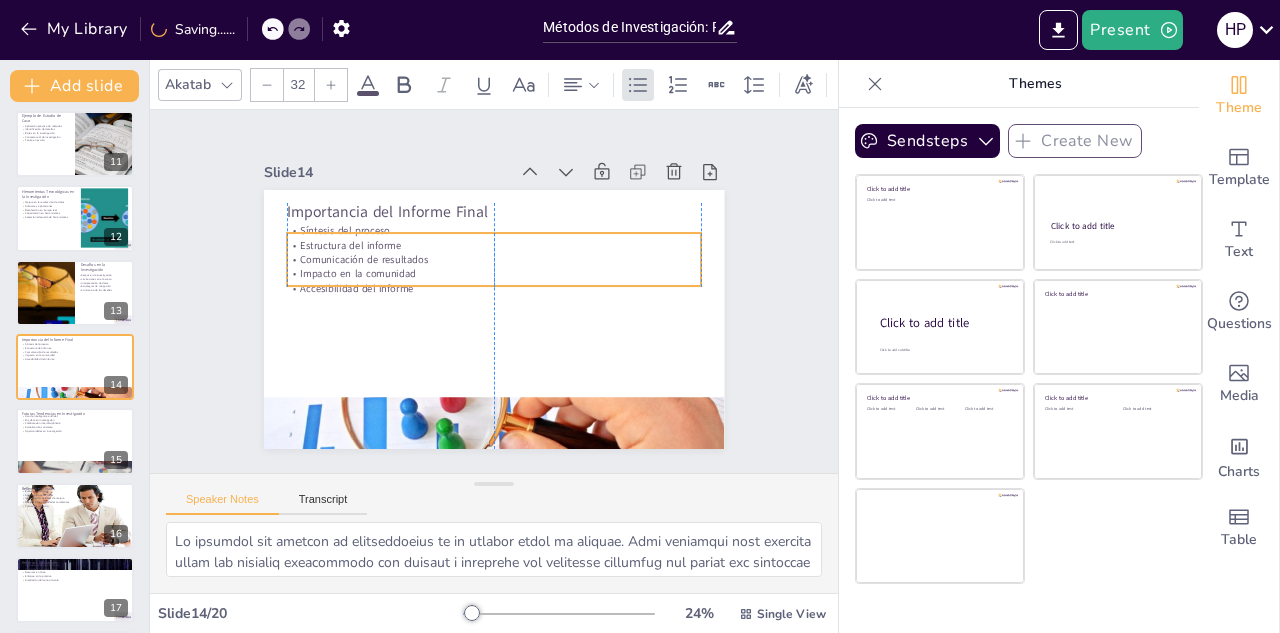 click on "Impacto en la comunidad" at bounding box center (510, 286) 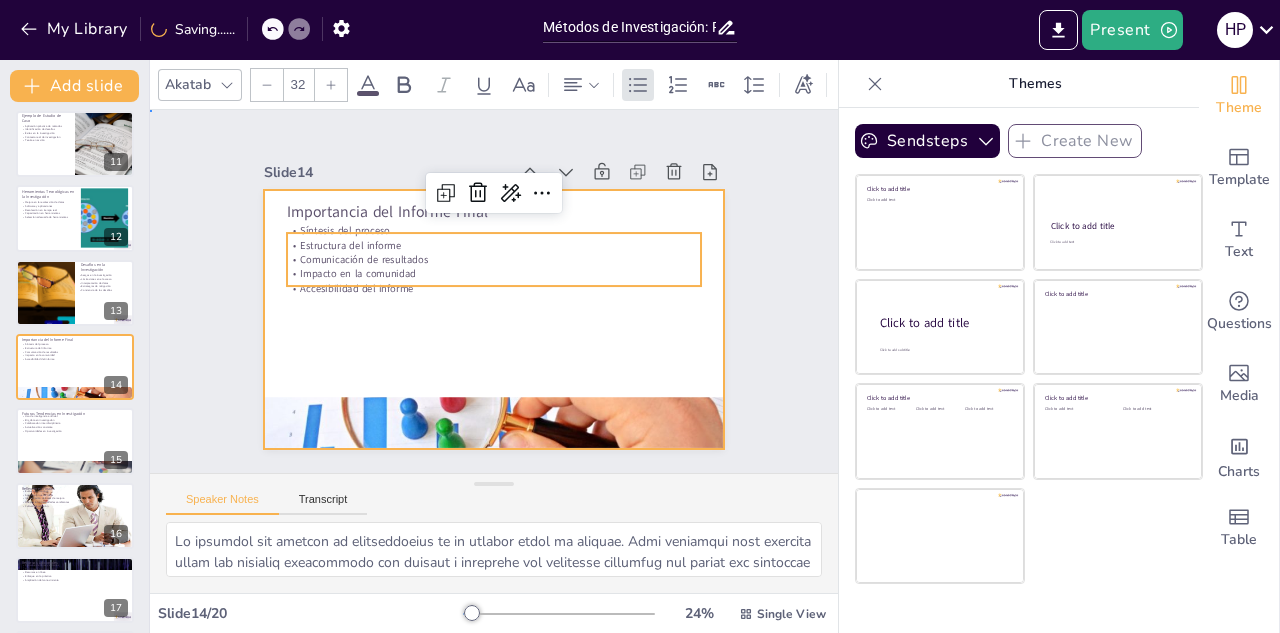 click at bounding box center [494, 263] 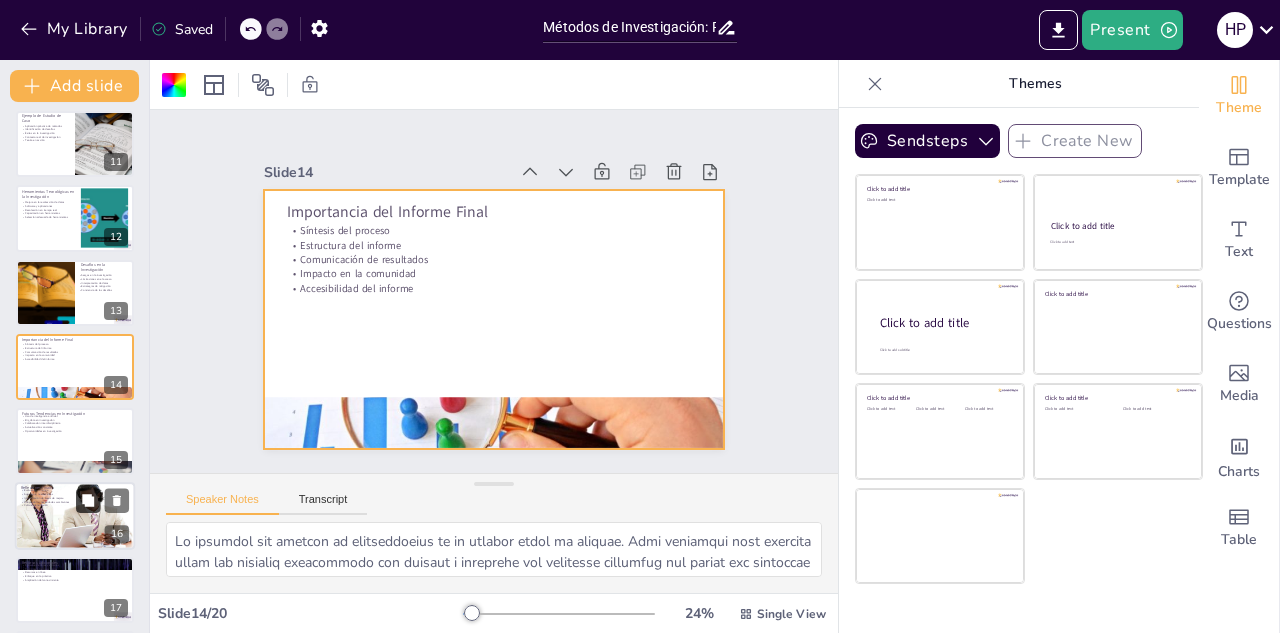 click 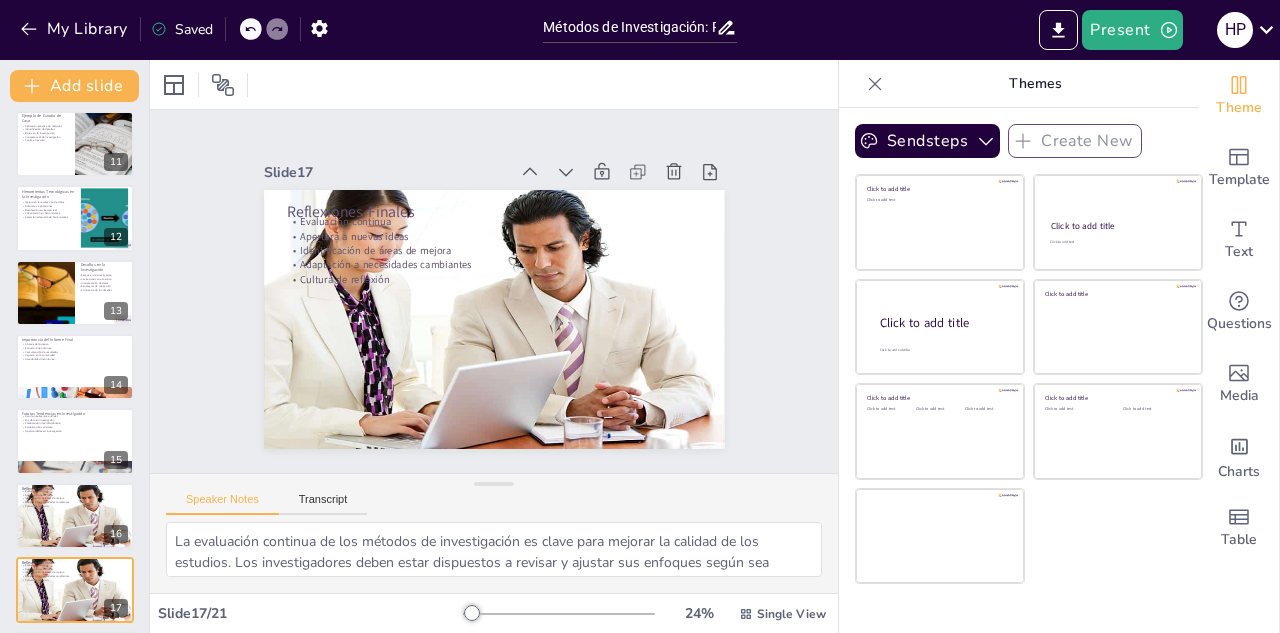 scroll, scrollTop: 974, scrollLeft: 0, axis: vertical 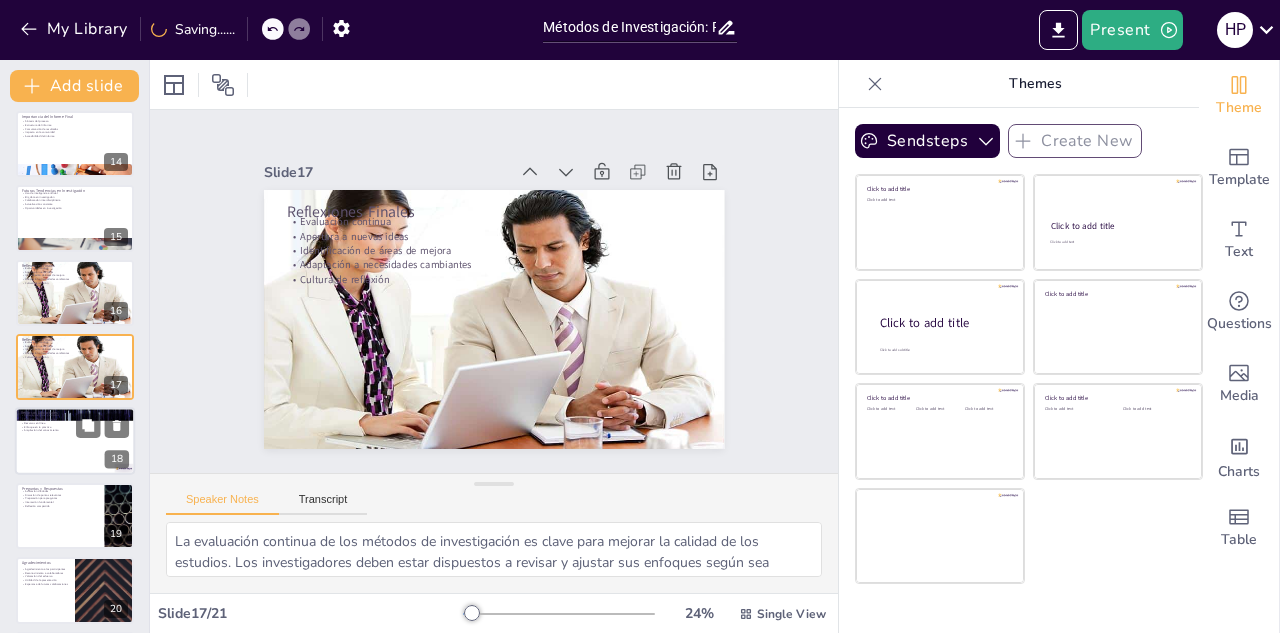 click at bounding box center (75, 442) 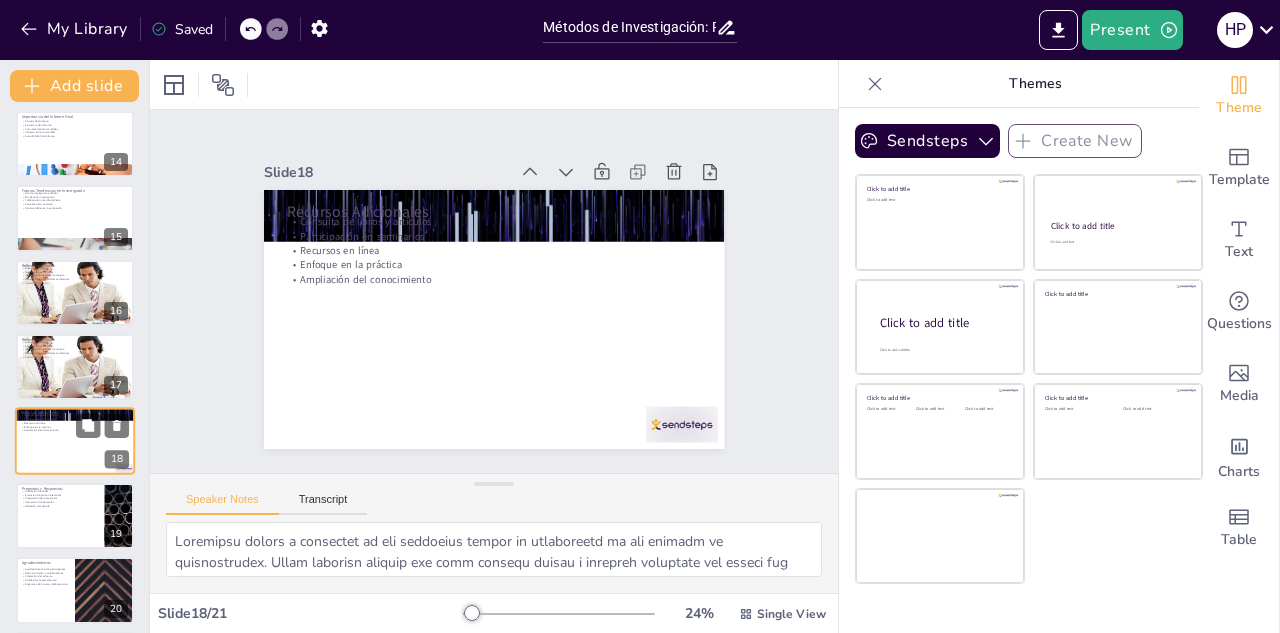 scroll, scrollTop: 1048, scrollLeft: 0, axis: vertical 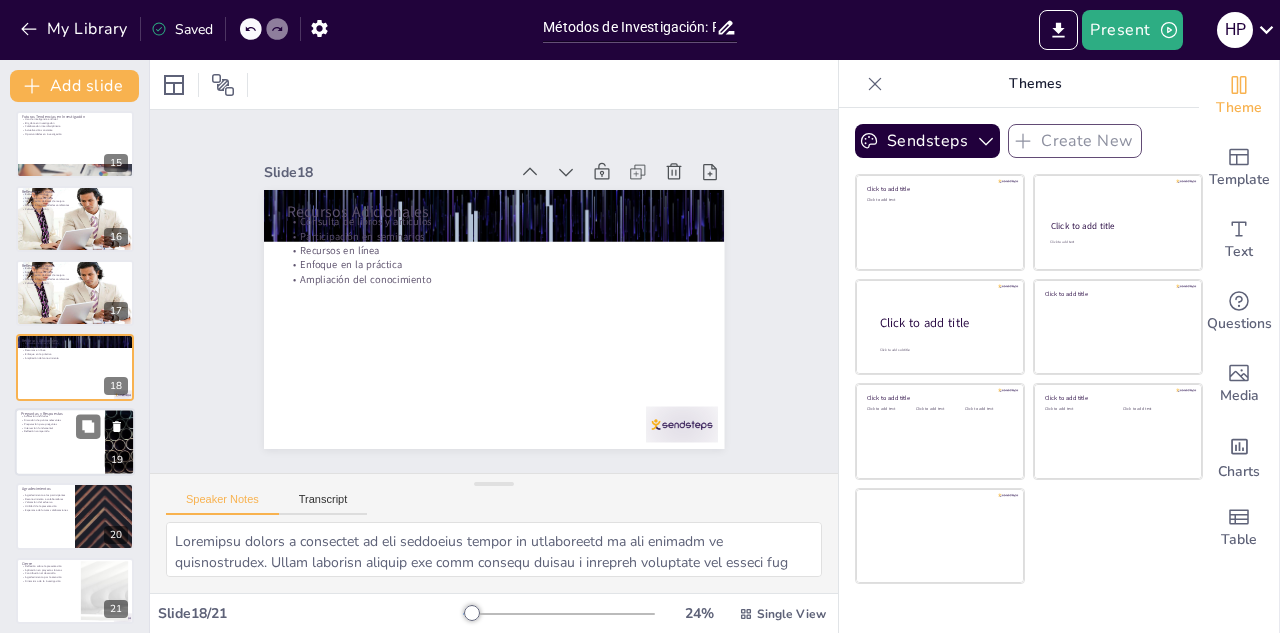 click at bounding box center [75, 442] 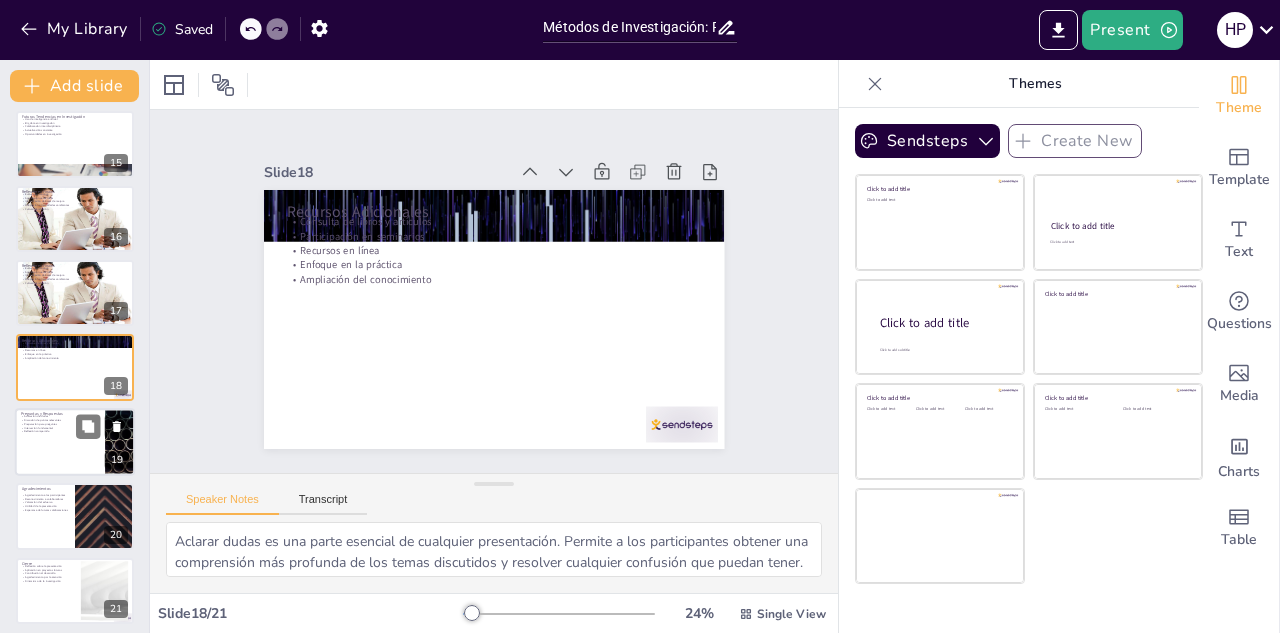 scroll, scrollTop: 1055, scrollLeft: 0, axis: vertical 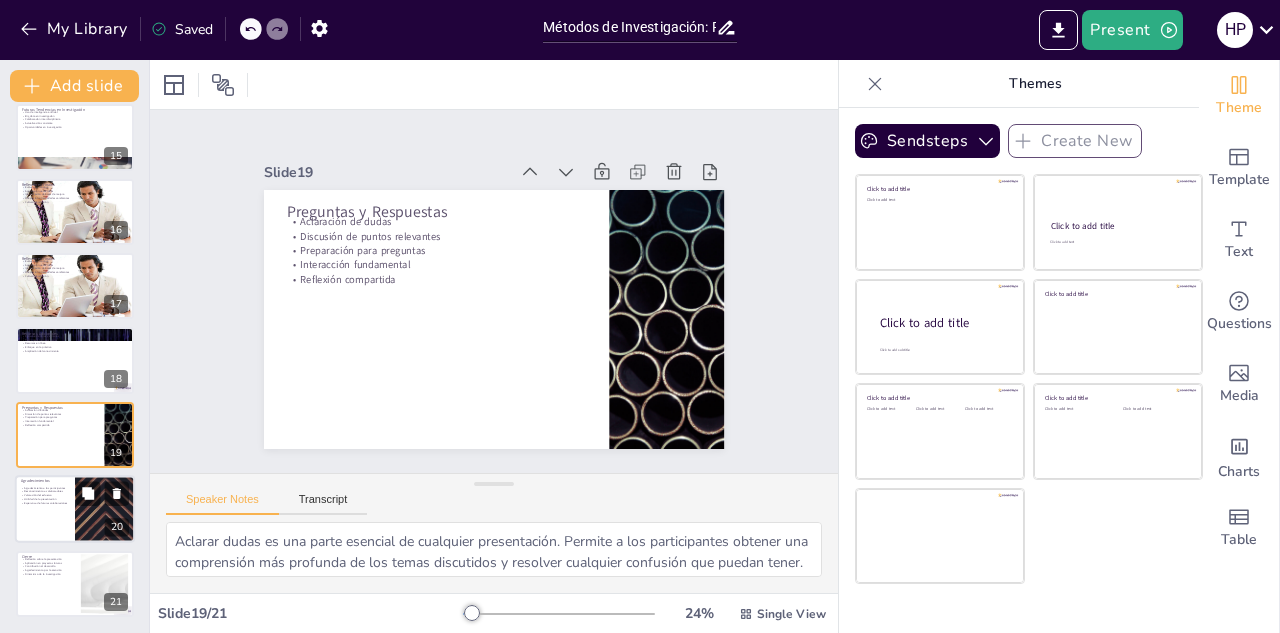 click at bounding box center (75, 509) 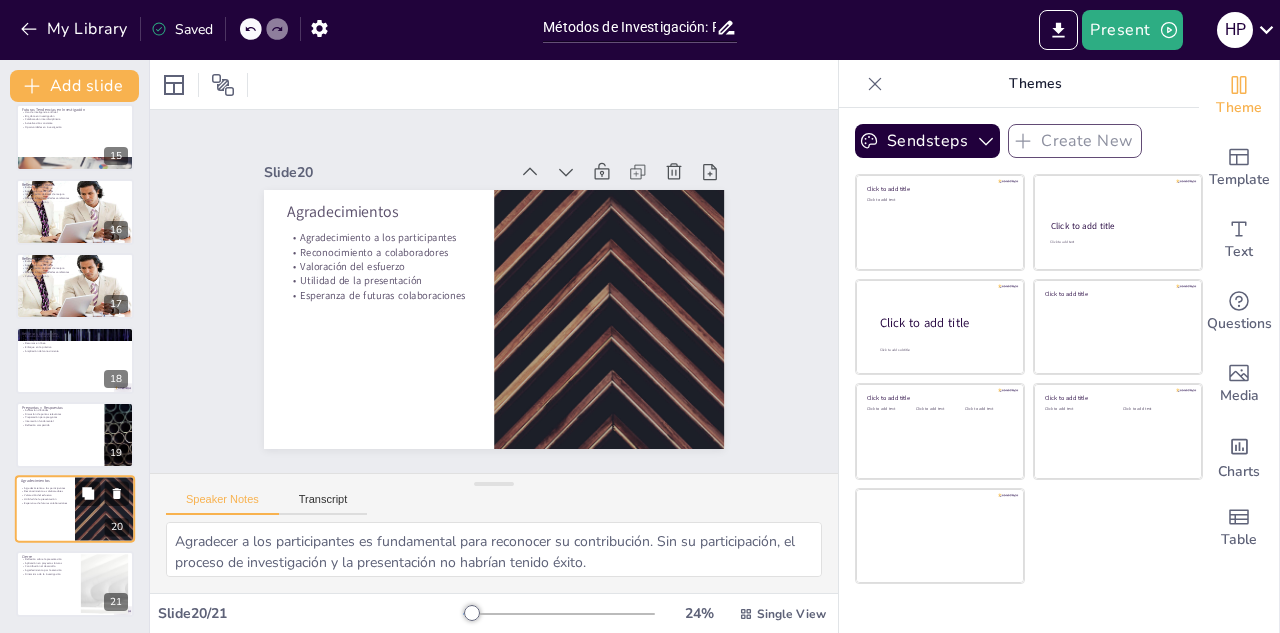 click at bounding box center (75, 509) 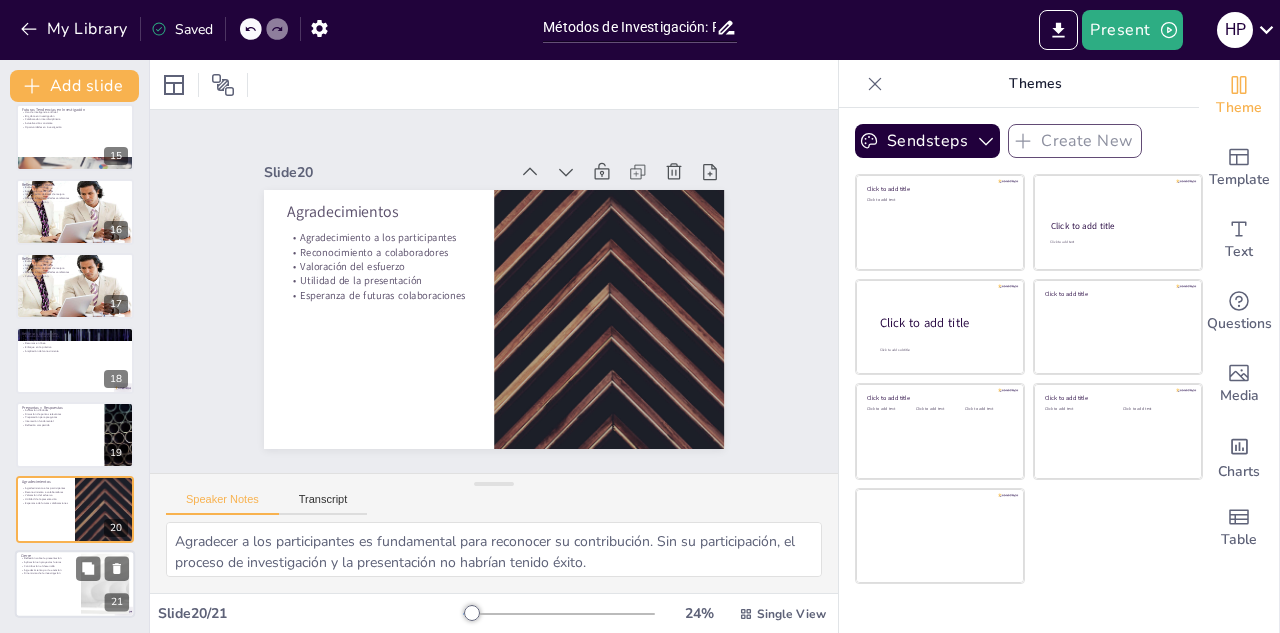 click on "Agradecimiento por la atención" at bounding box center [48, 570] 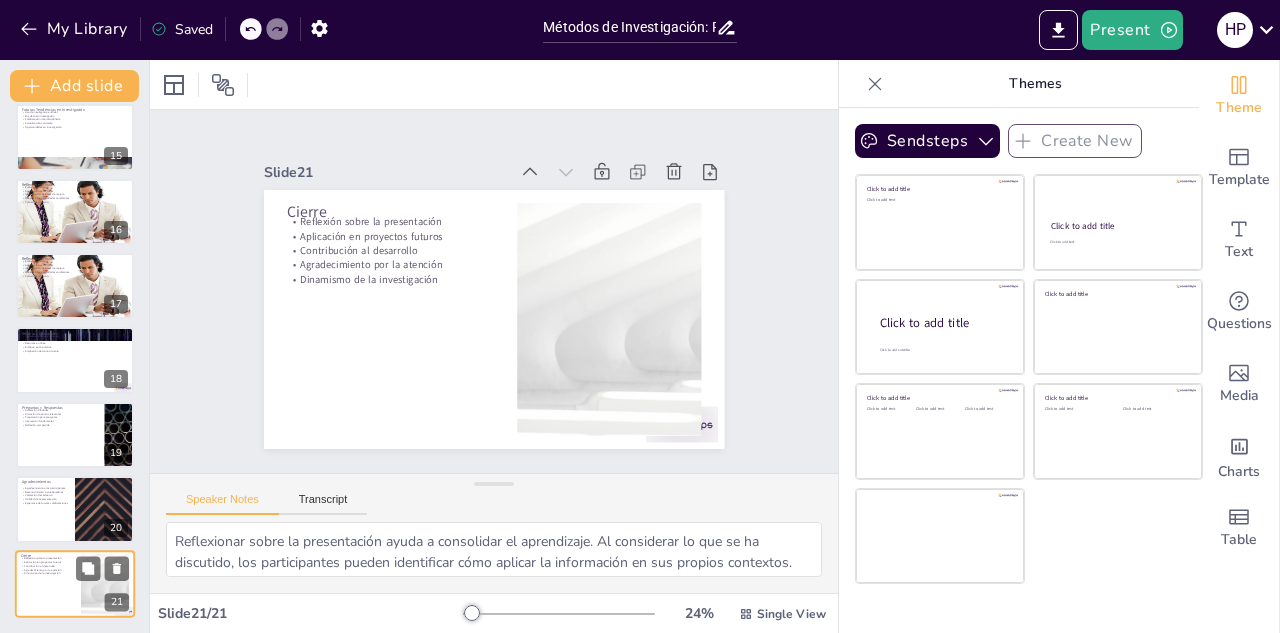 click on "Agradecimiento por la atención" at bounding box center (48, 570) 